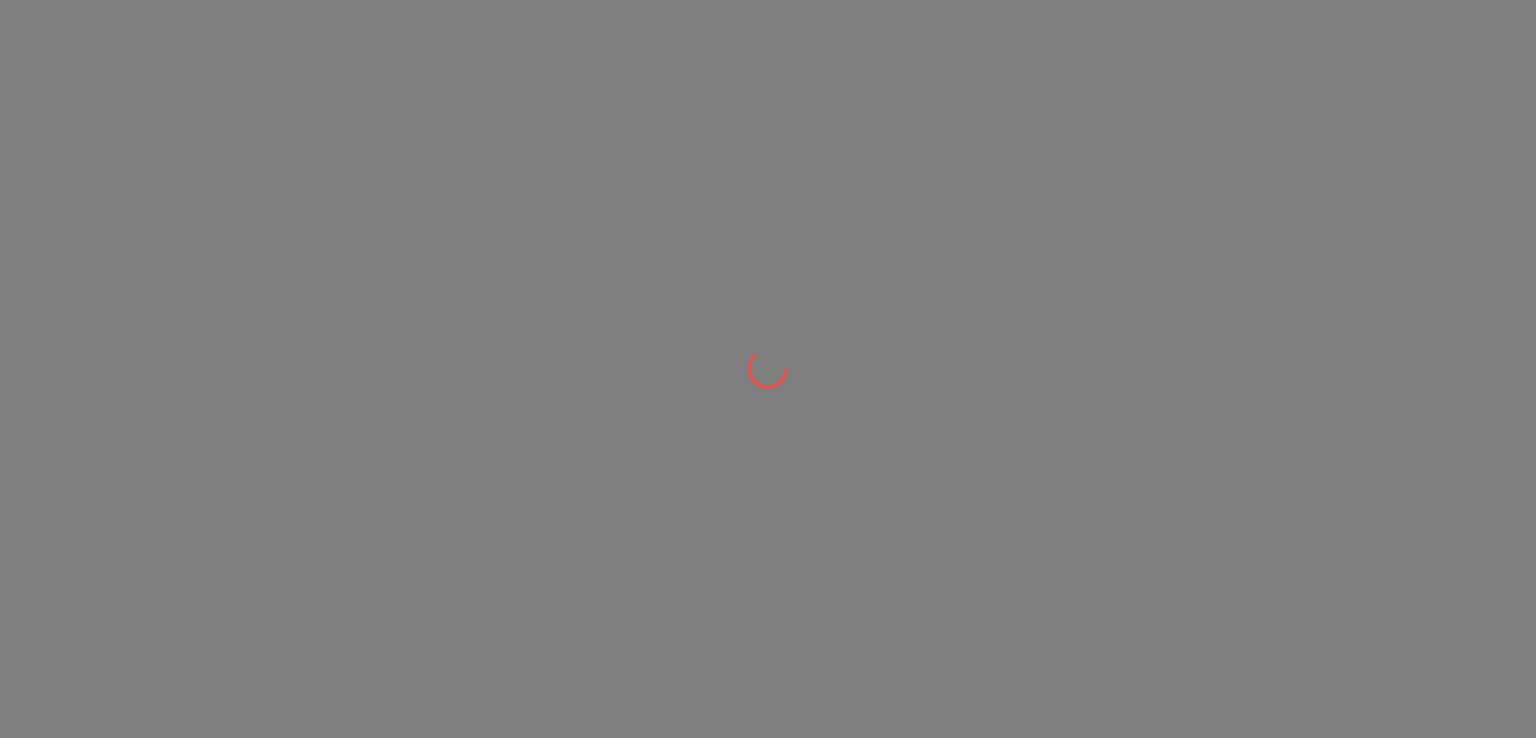scroll, scrollTop: 0, scrollLeft: 0, axis: both 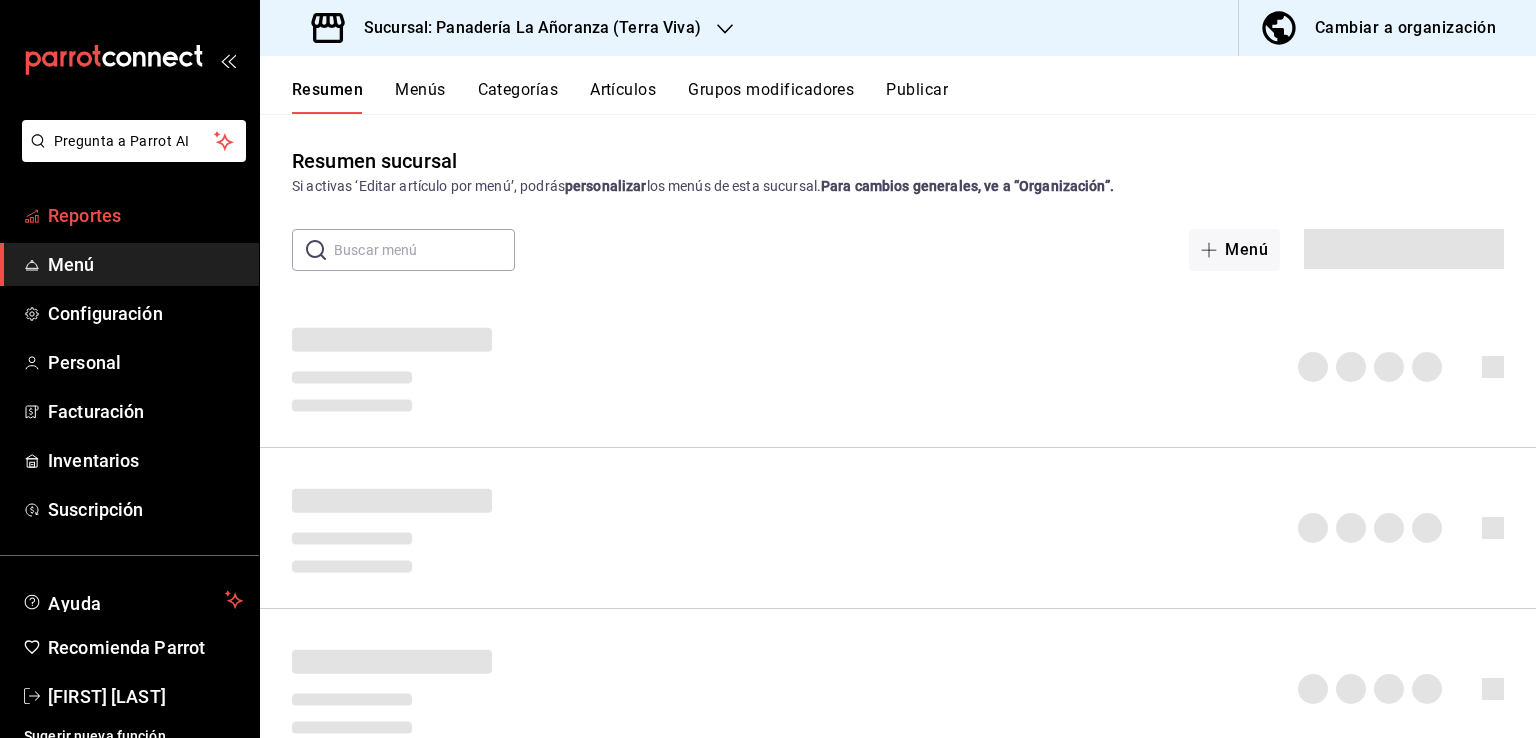 click on "Reportes" at bounding box center (145, 215) 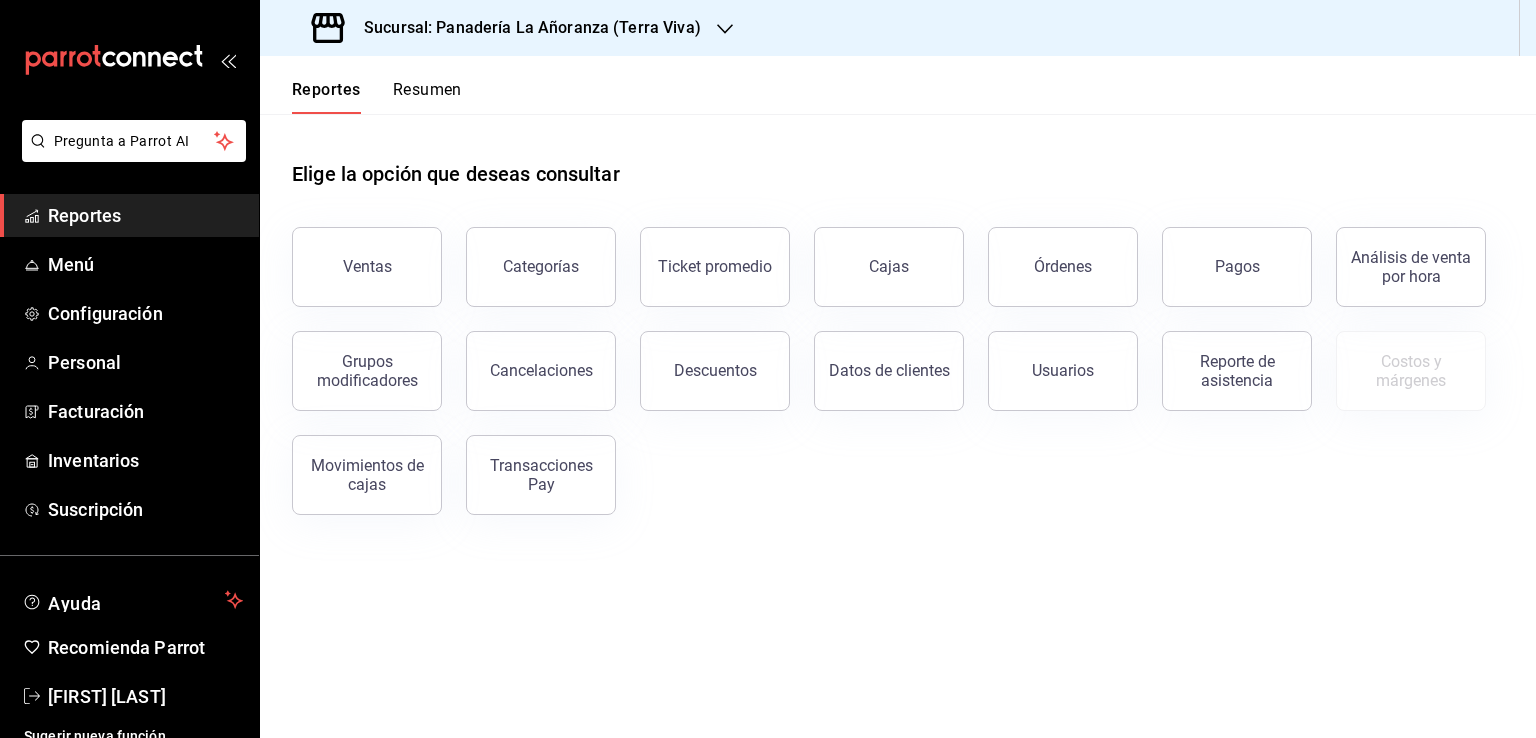 click on "Órdenes" at bounding box center [1063, 266] 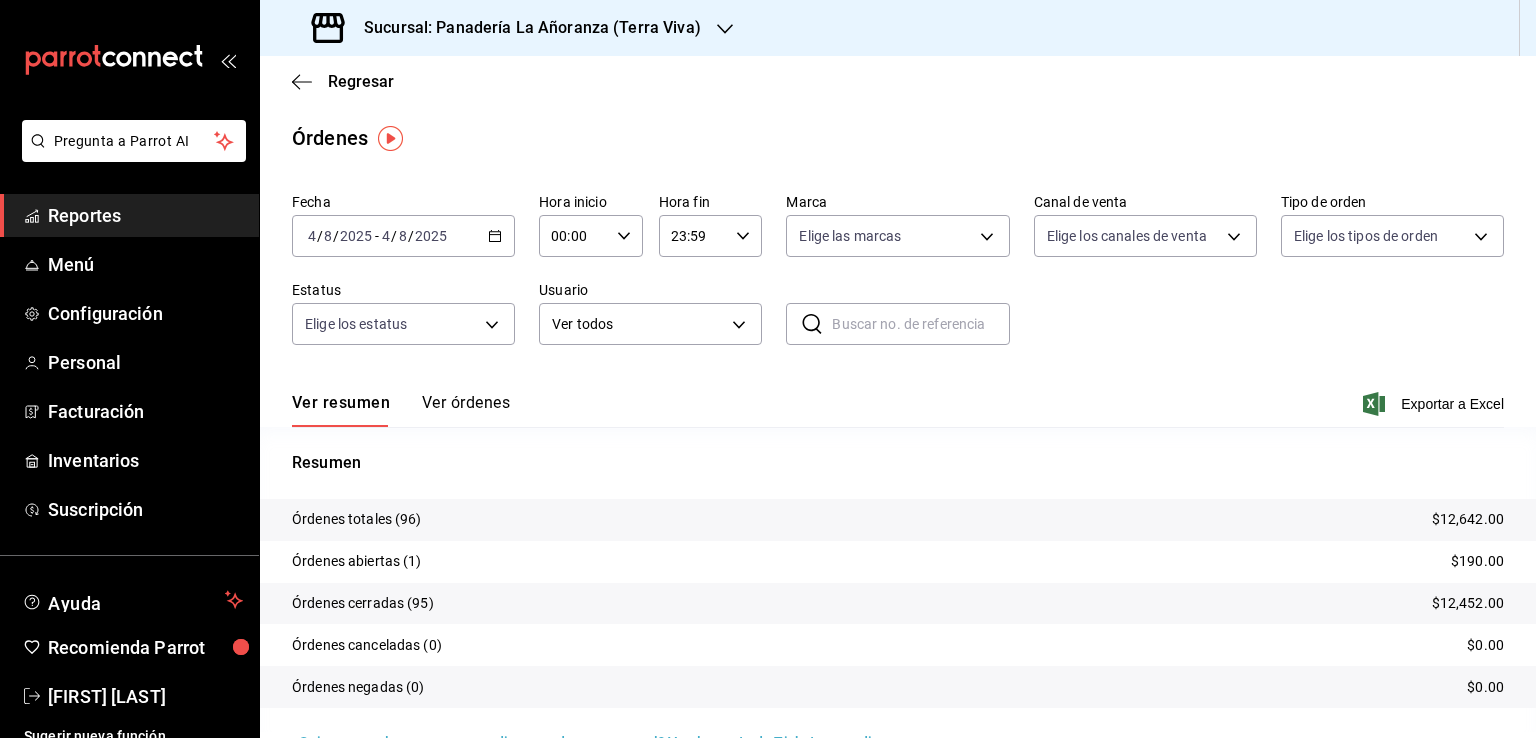 click on "Sucursal: Panadería La Añoranza (Terra Viva)" at bounding box center [508, 28] 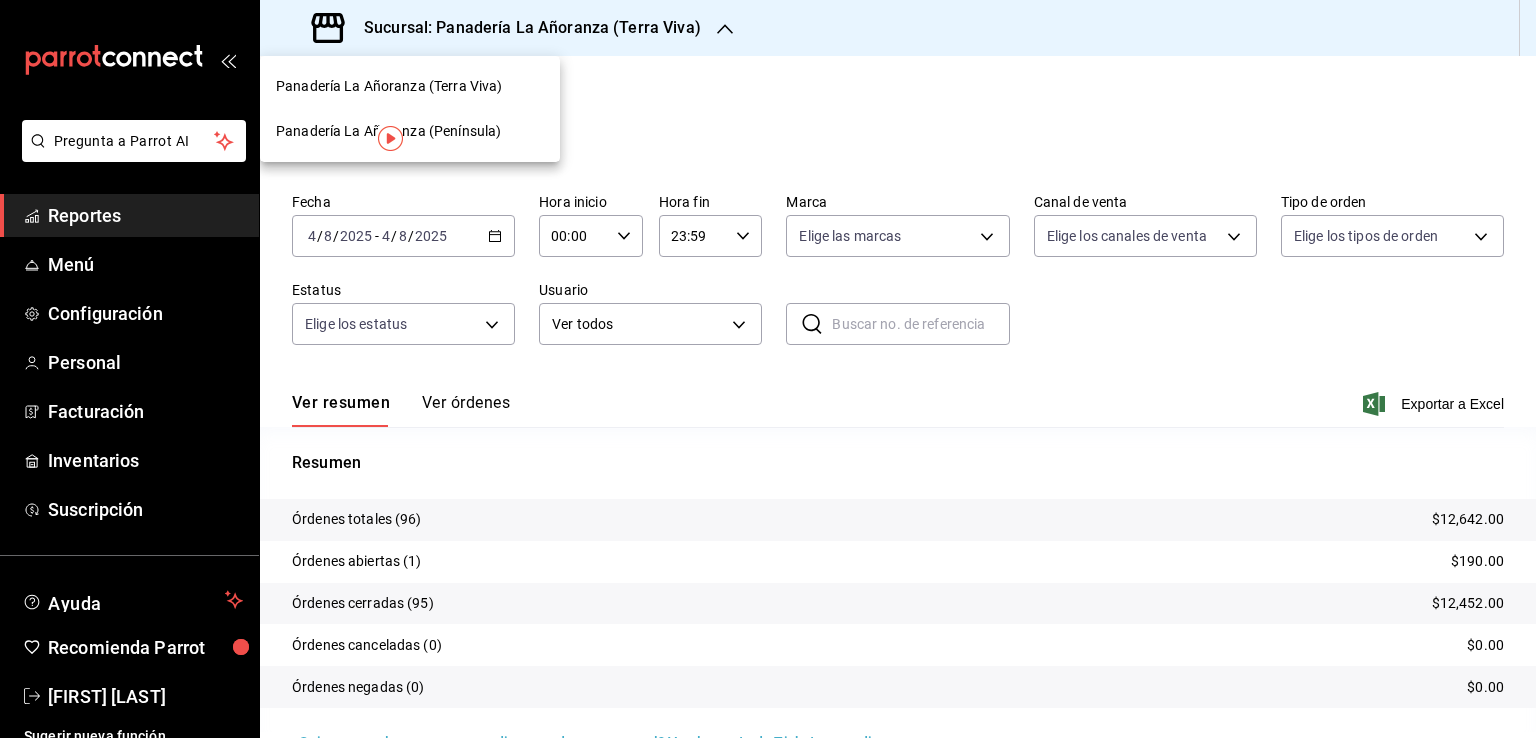 click on "Panadería La Añoranza (Península)" at bounding box center [388, 131] 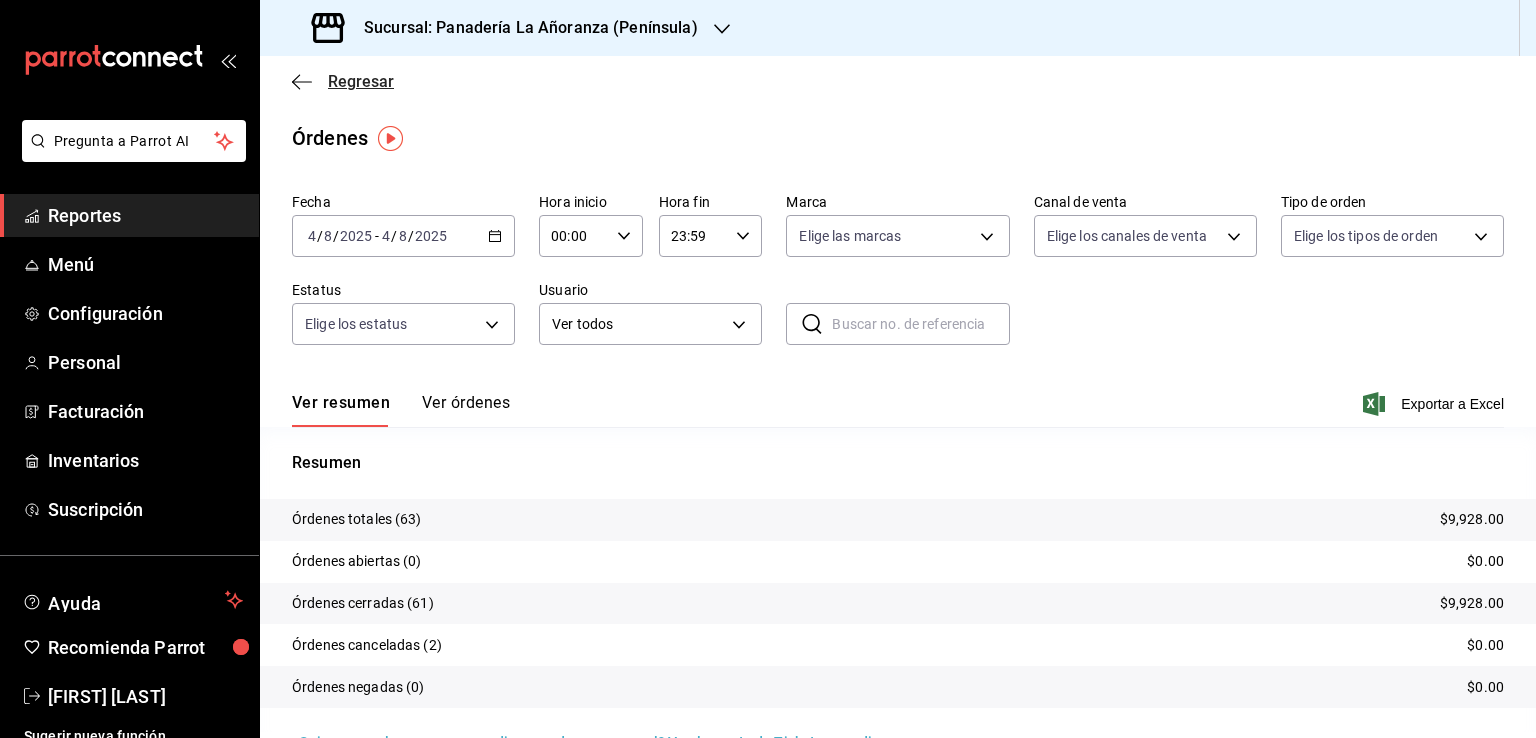 click 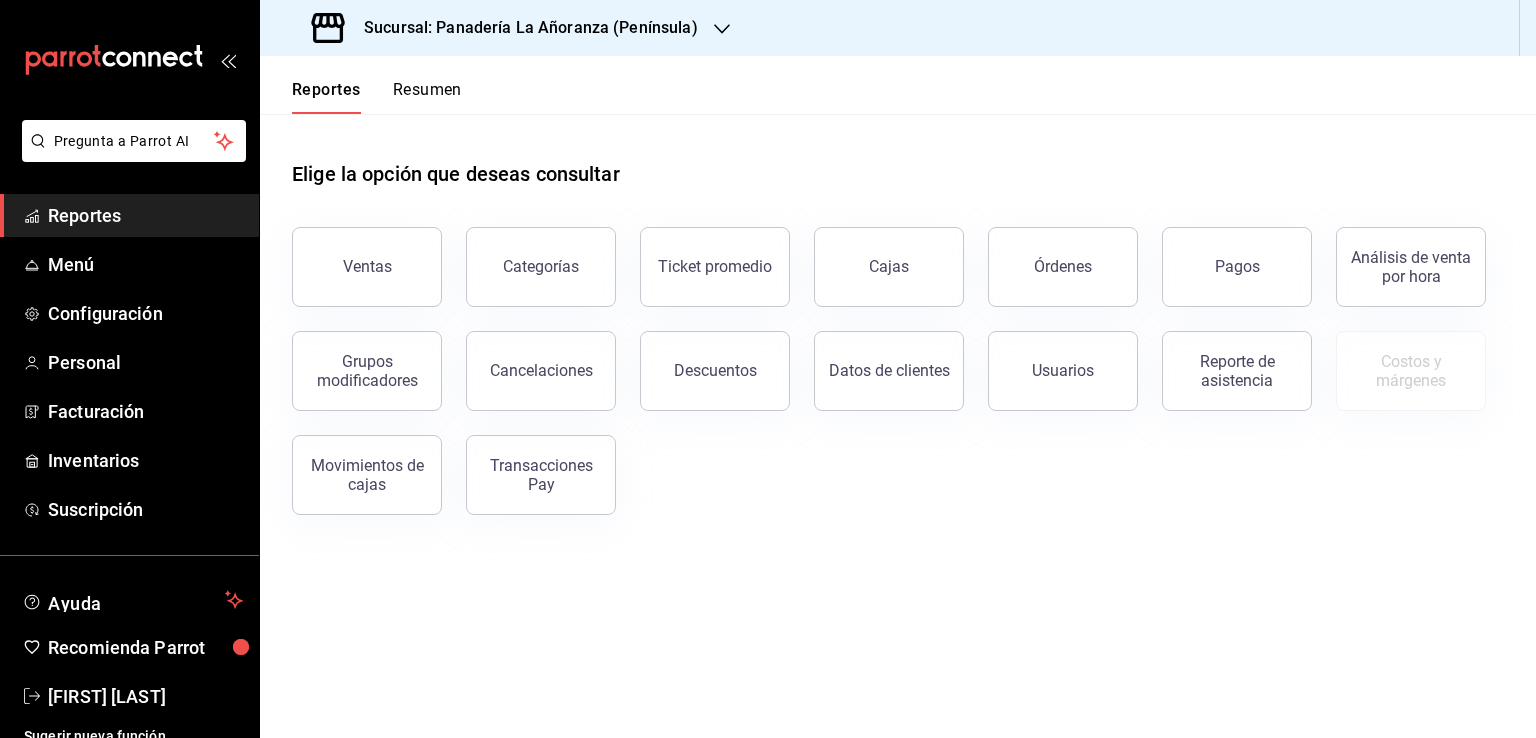 click on "Resumen" at bounding box center (427, 97) 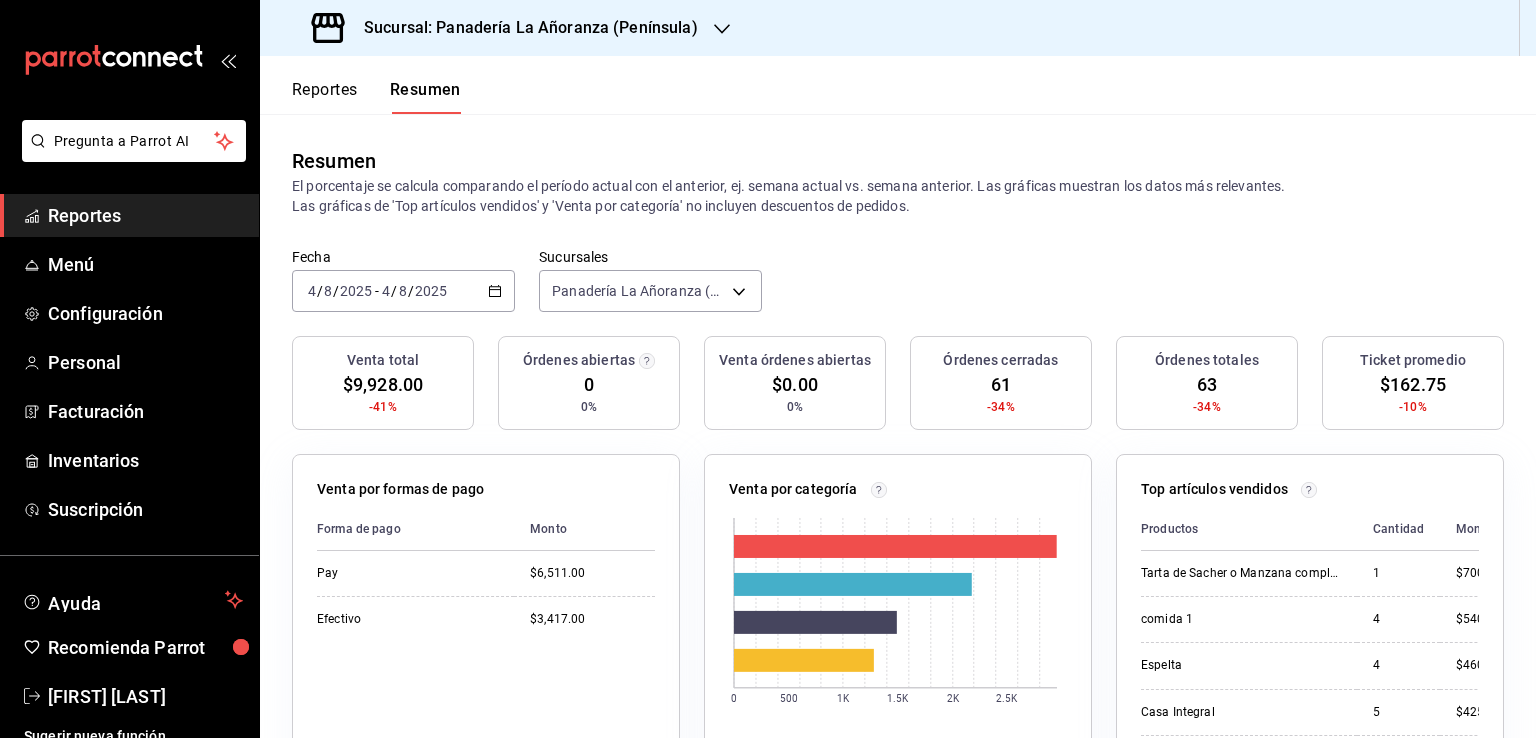 click on "Sucursal: Panadería La Añoranza (Península)" at bounding box center [507, 28] 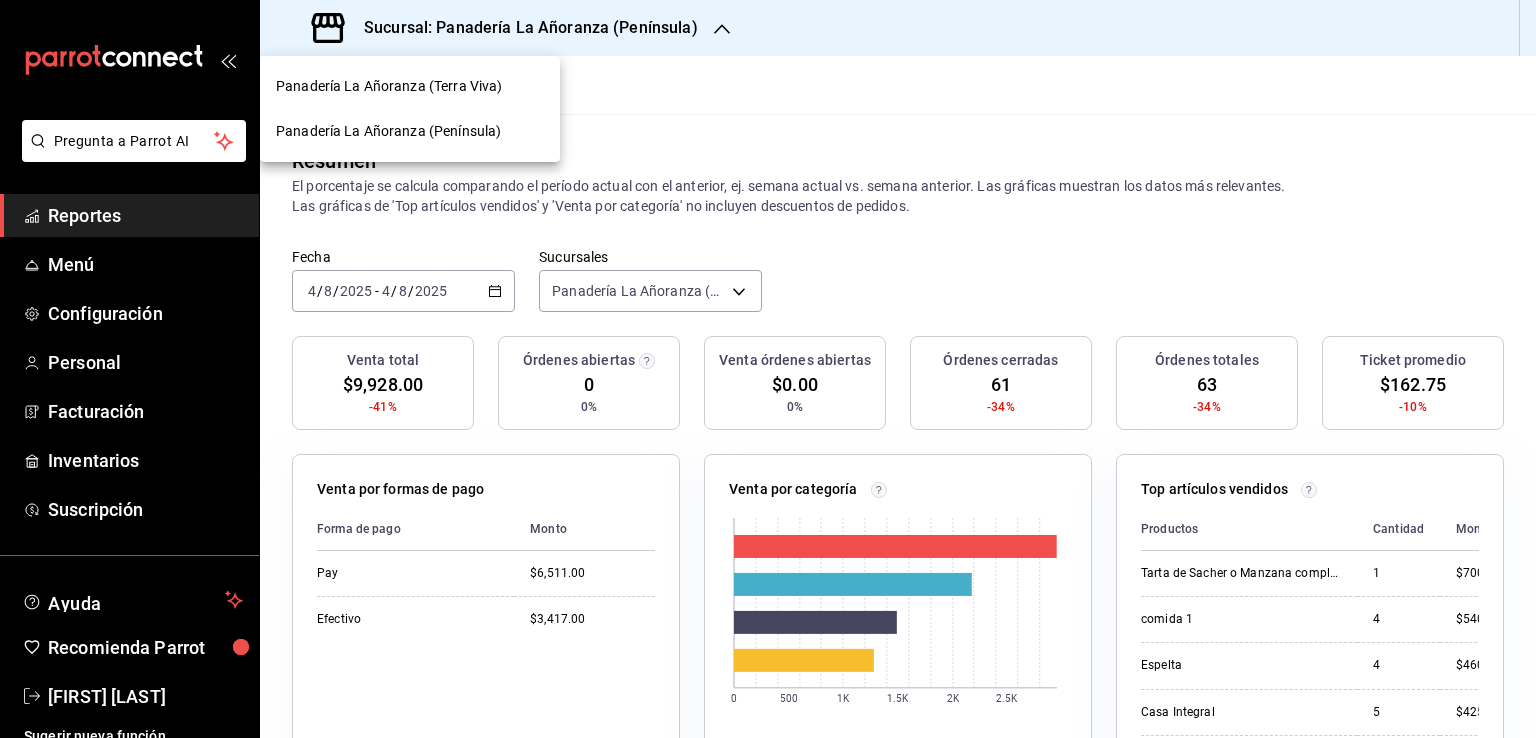 click on "Panadería La Añoranza (Terra Viva)" at bounding box center (389, 86) 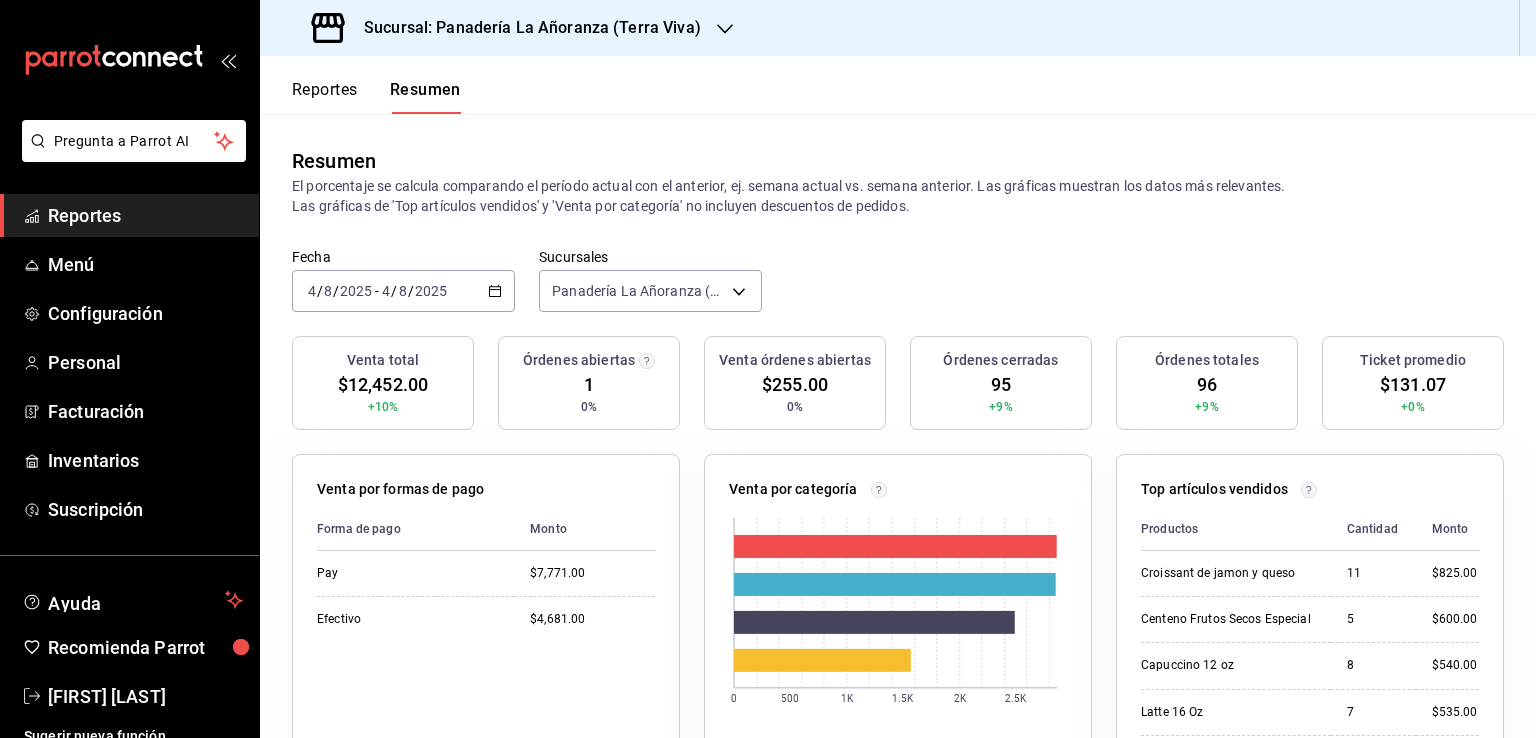 click on "Reportes" at bounding box center (145, 215) 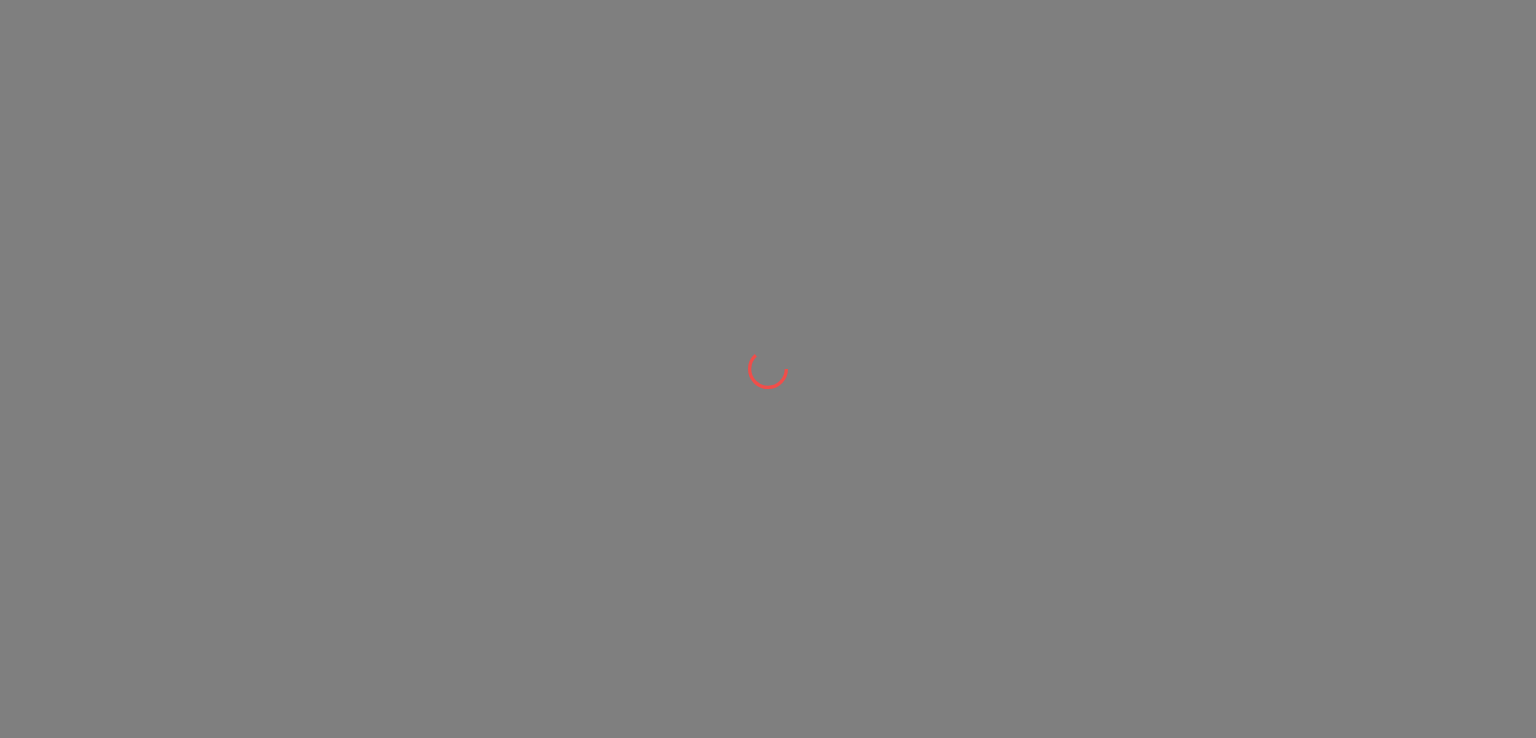 scroll, scrollTop: 0, scrollLeft: 0, axis: both 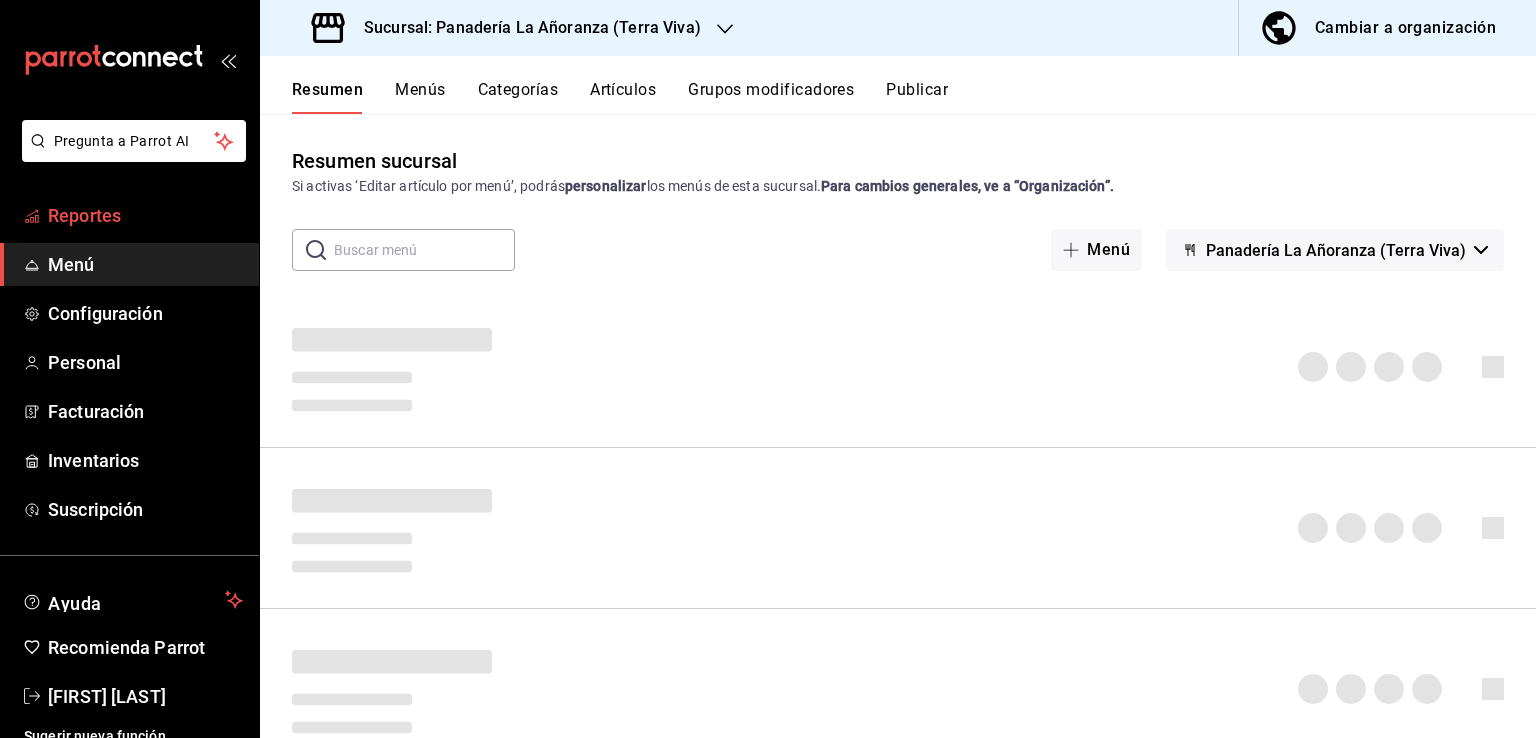 click on "Reportes" at bounding box center [145, 215] 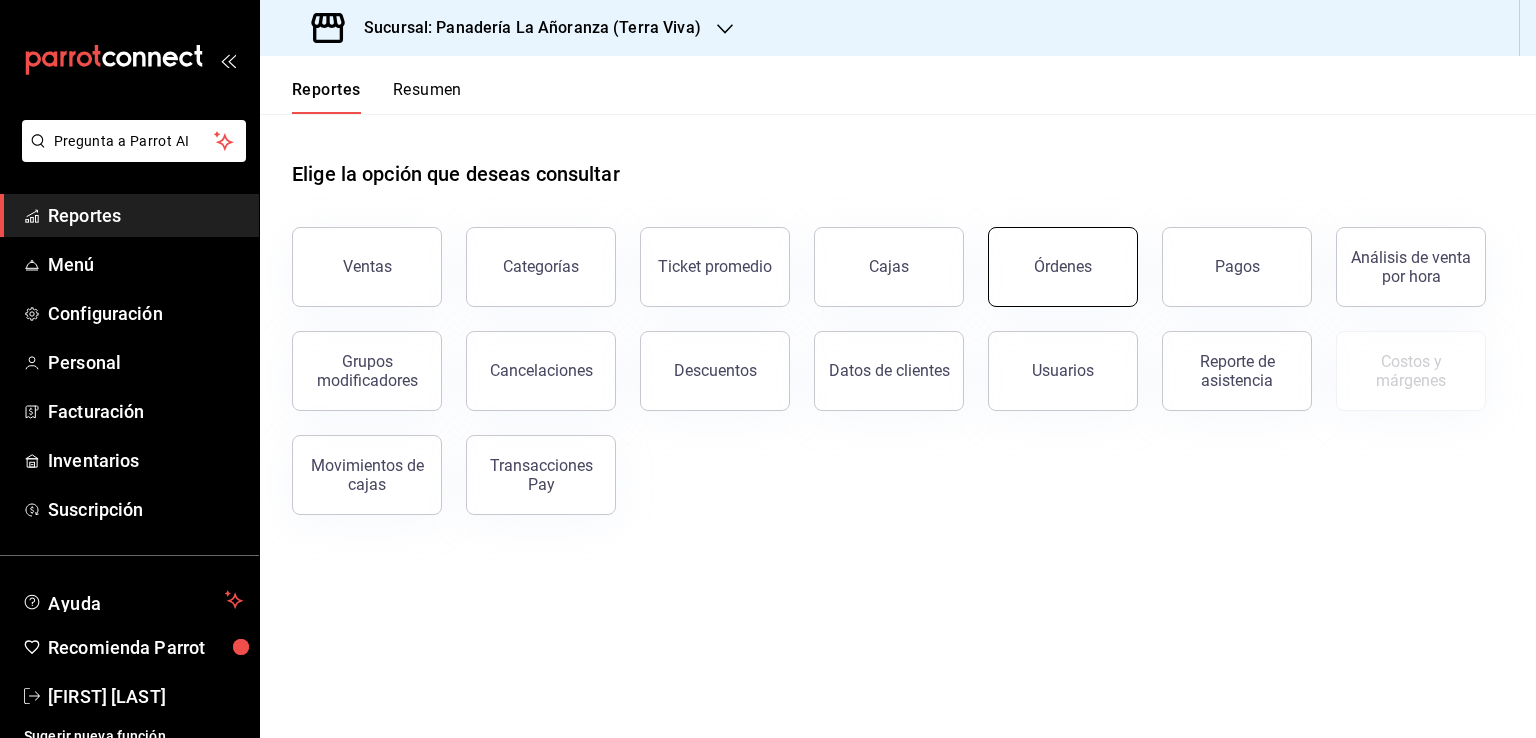 click on "Órdenes" at bounding box center (1063, 267) 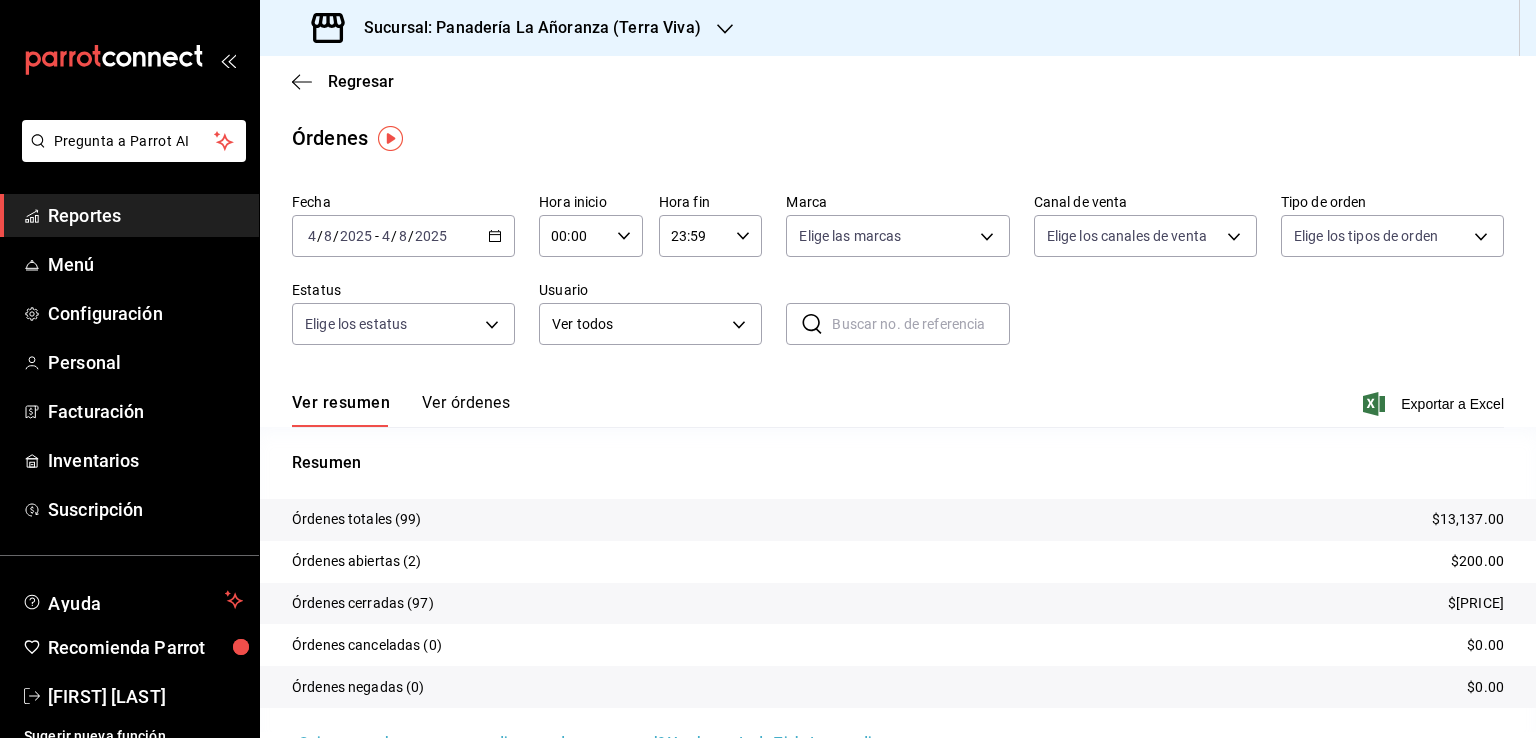 click on "Sucursal: Panadería La Añoranza (Terra Viva)" at bounding box center (508, 28) 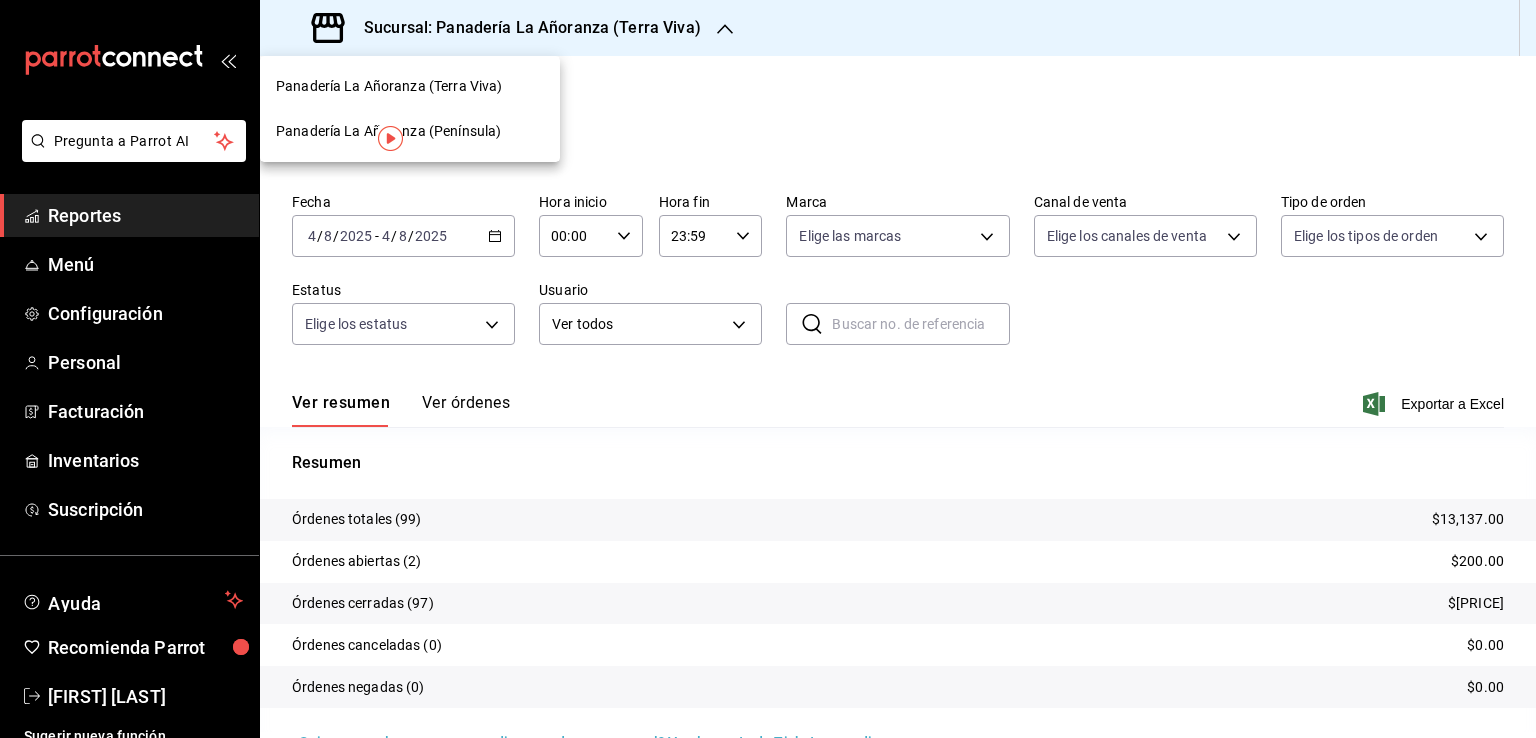 click on "Panadería La Añoranza (Península)" at bounding box center (388, 131) 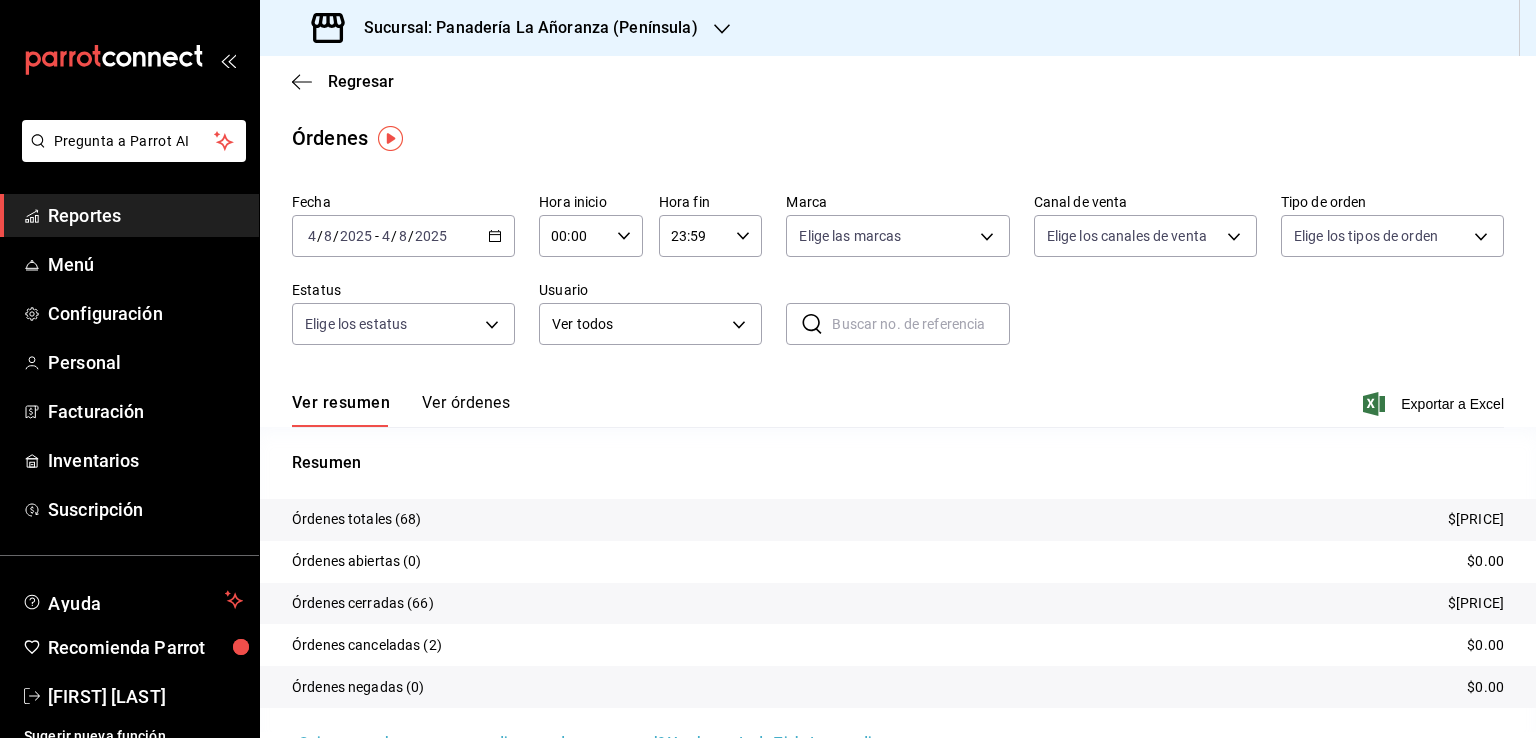 click on "Sucursal: Panadería La Añoranza (Península)" at bounding box center [523, 28] 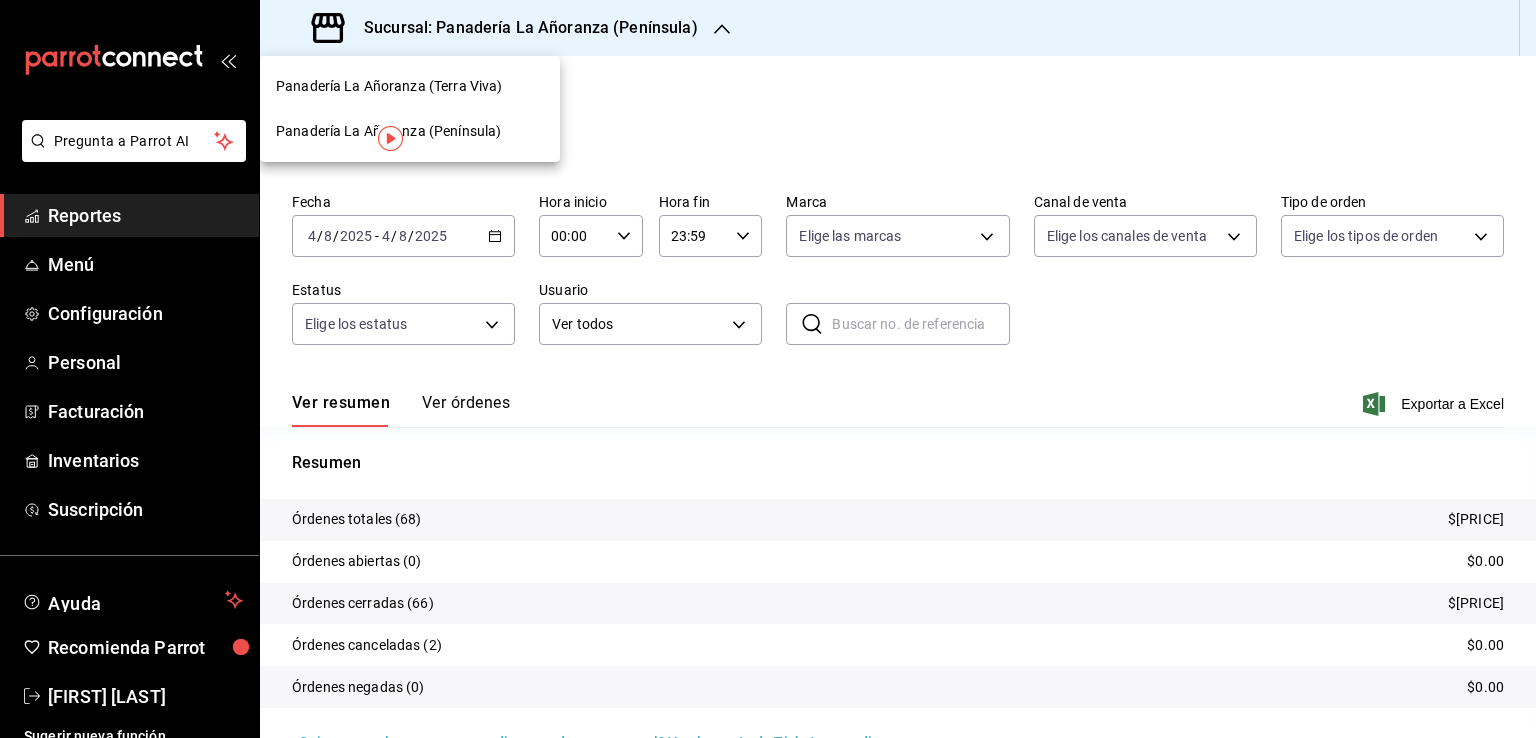click on "Panadería La Añoranza (Terra Viva)" at bounding box center (389, 86) 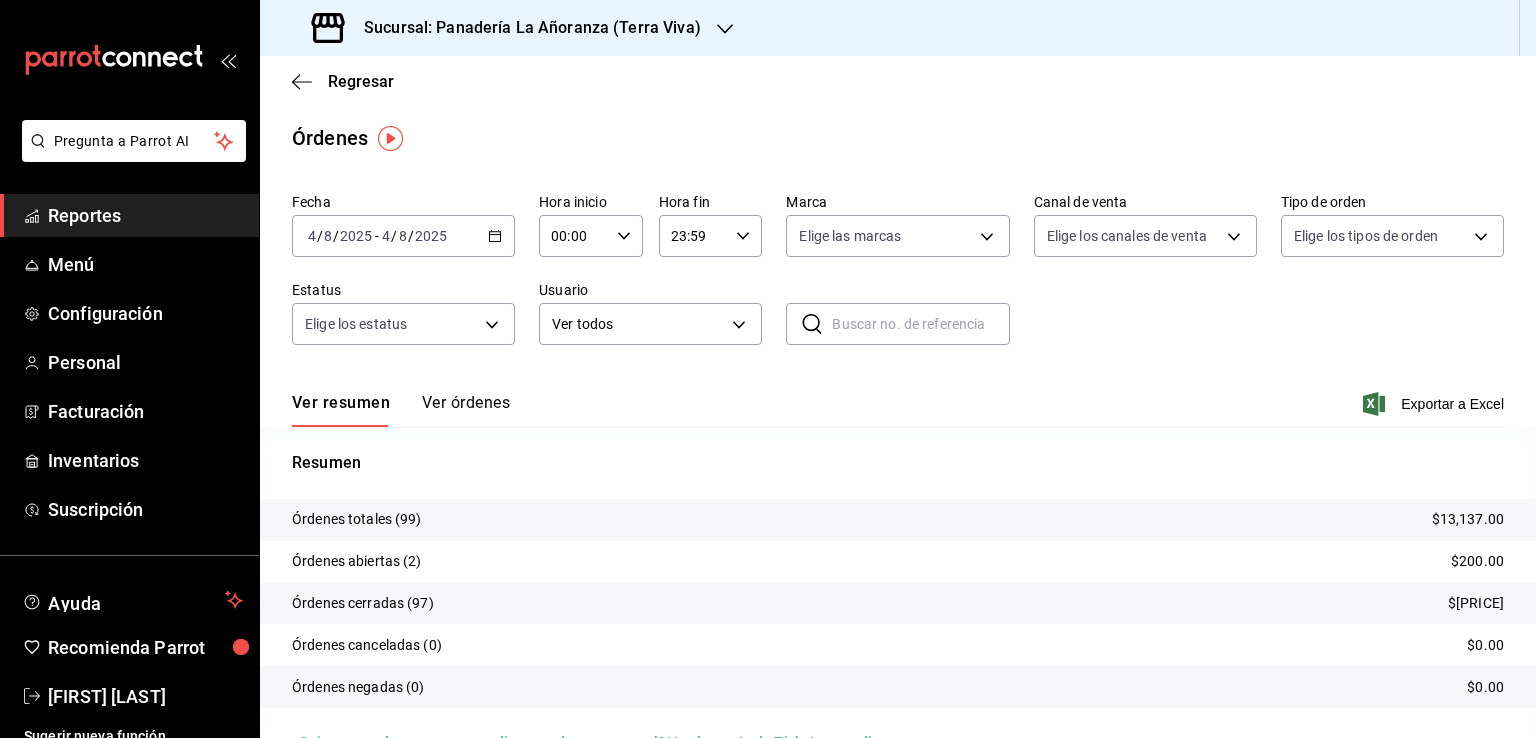 click on "8" at bounding box center [403, 236] 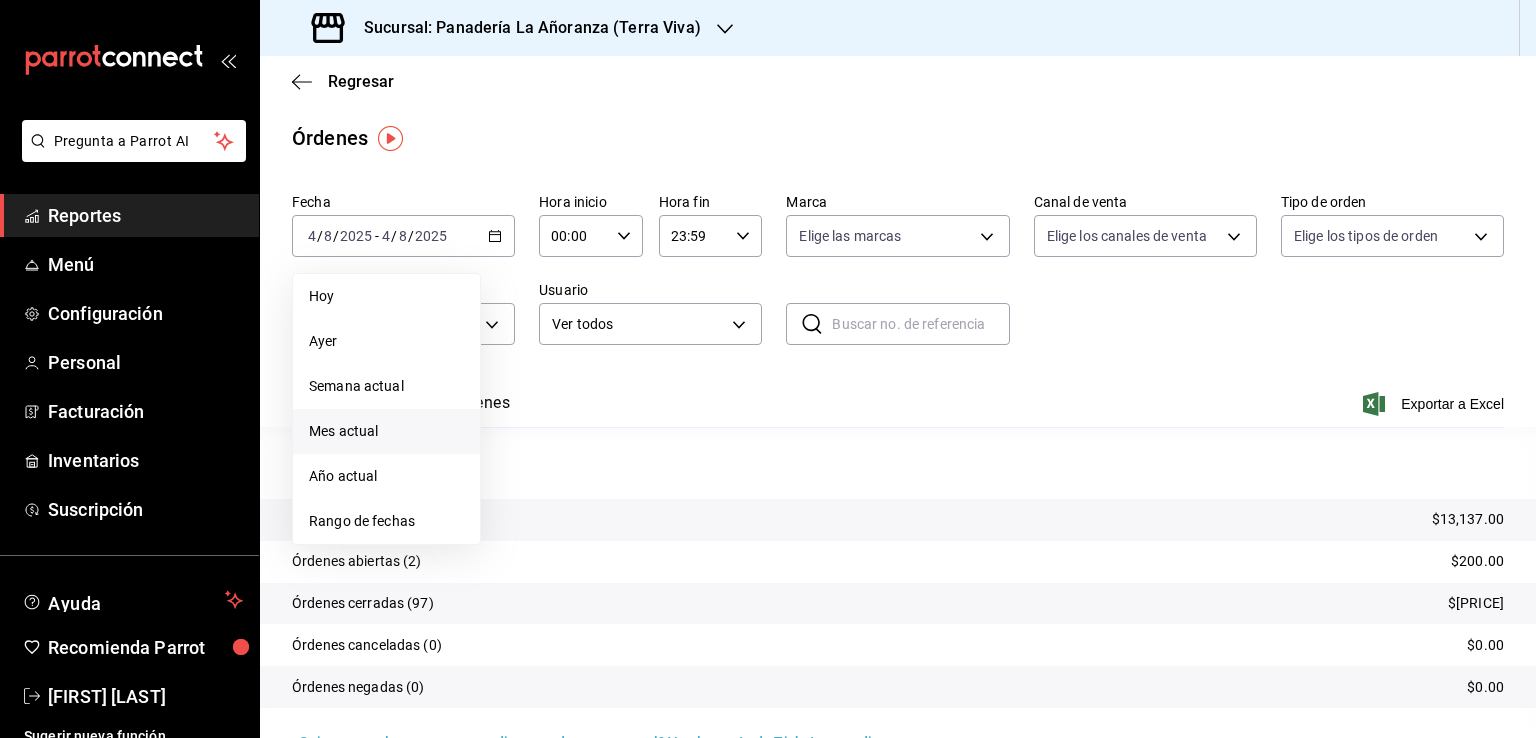 click on "Mes actual" at bounding box center [386, 431] 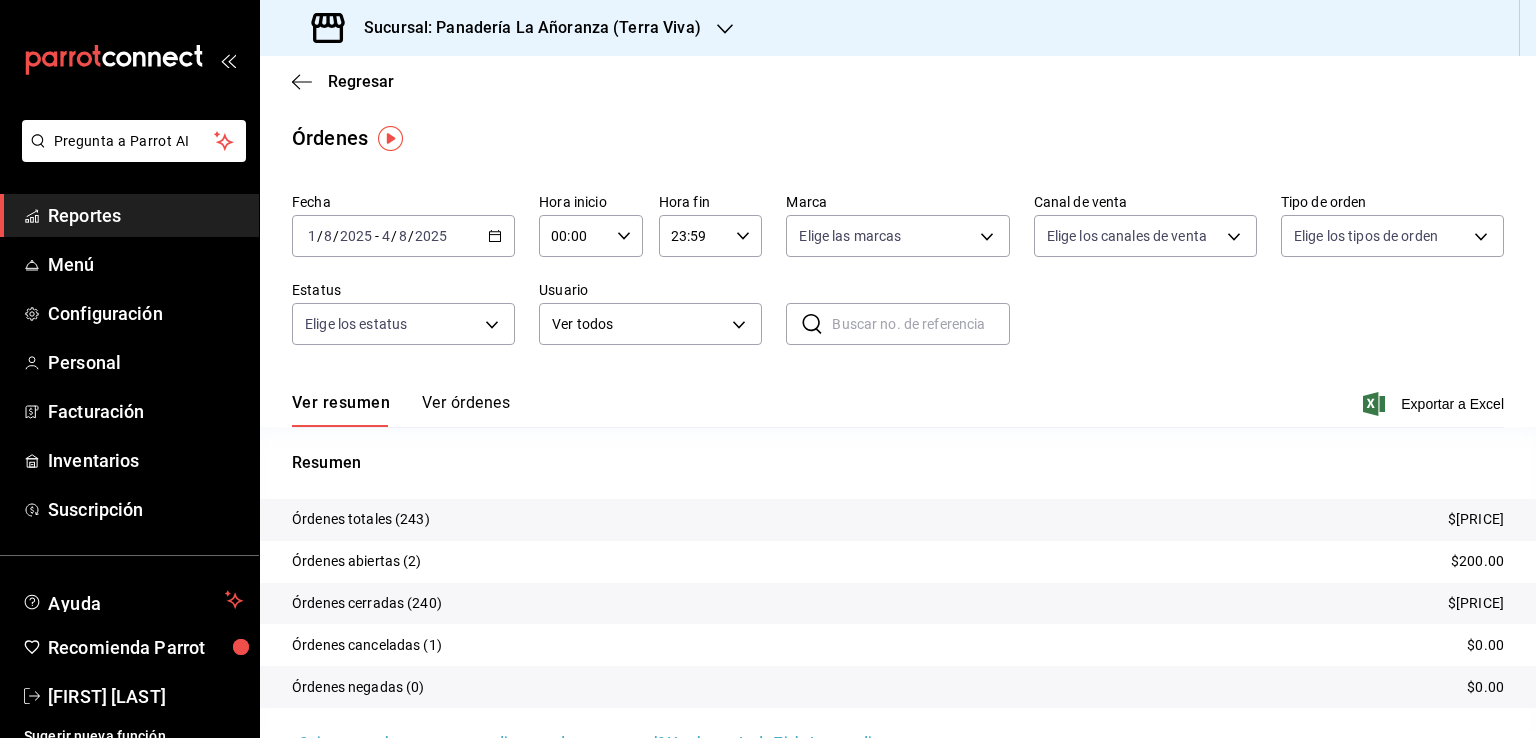 click on "Reportes" at bounding box center (145, 215) 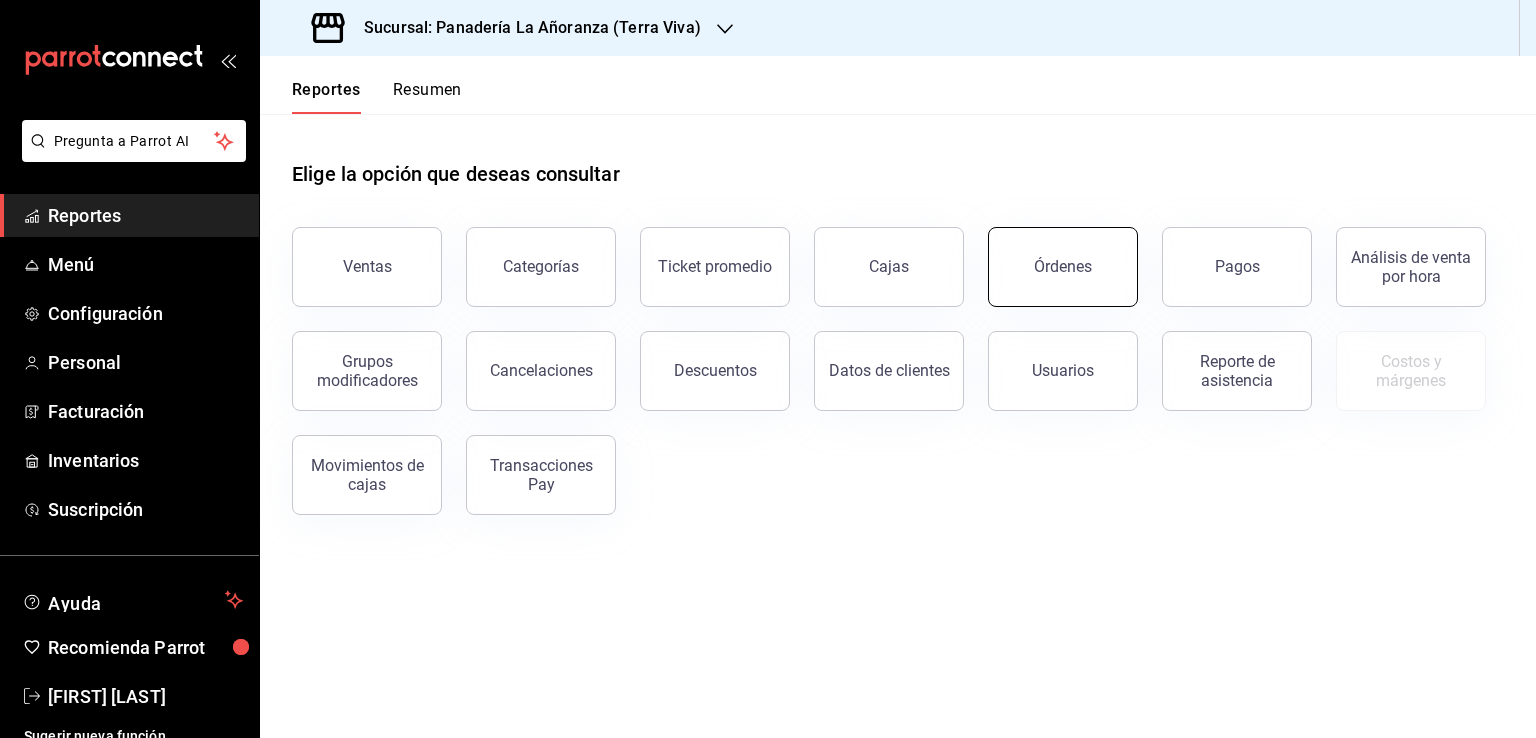 click on "Órdenes" at bounding box center (1063, 267) 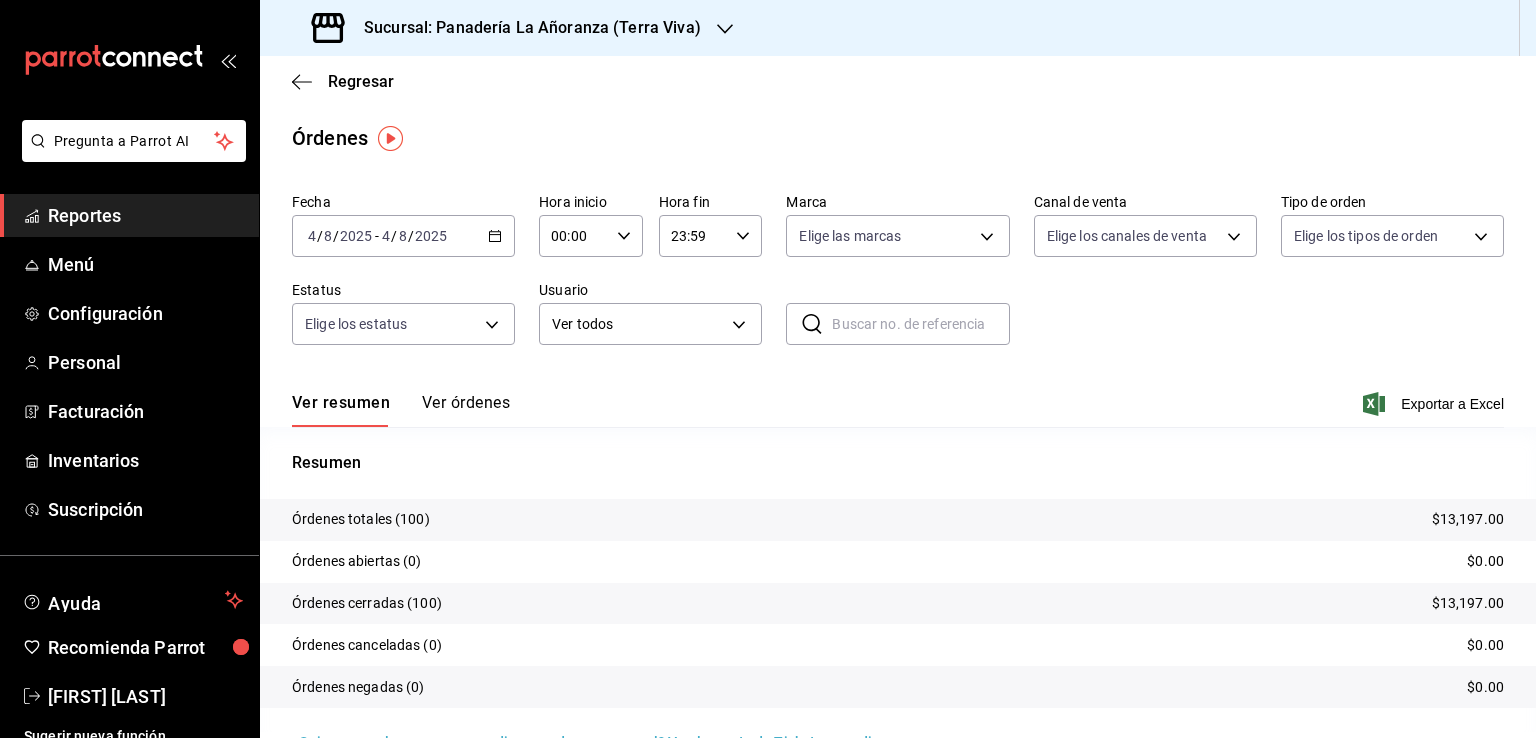 click on "2025" at bounding box center (431, 236) 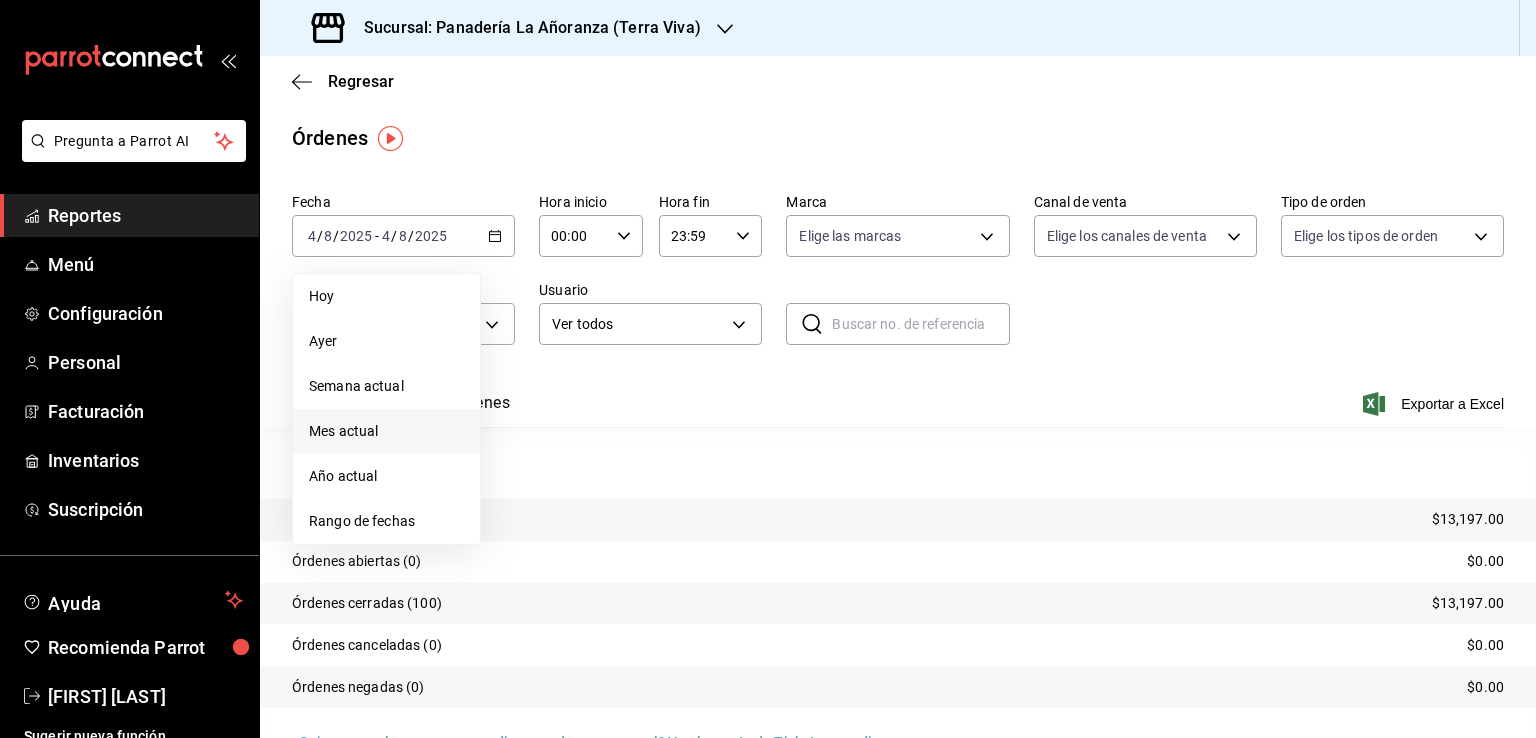 click on "Mes actual" at bounding box center (386, 431) 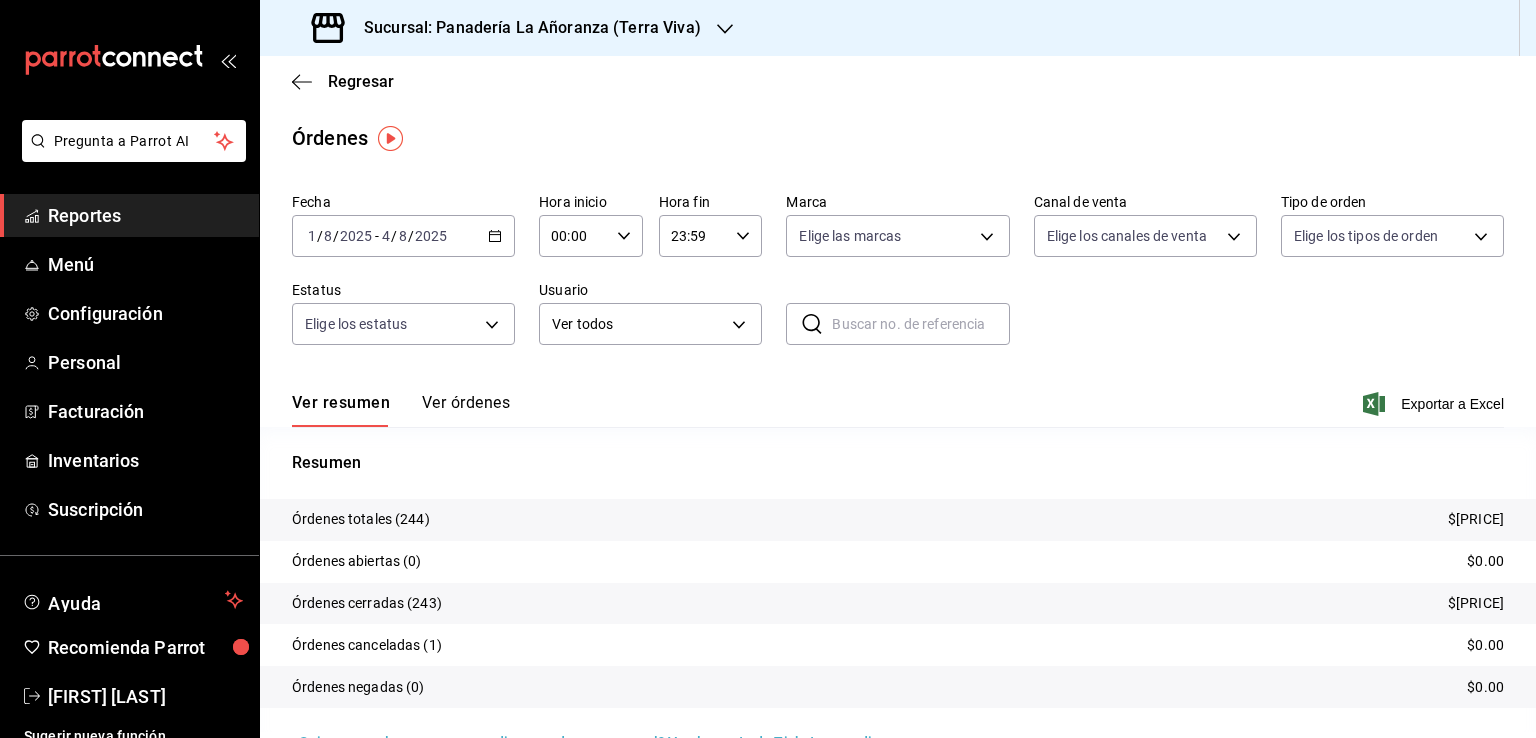 click 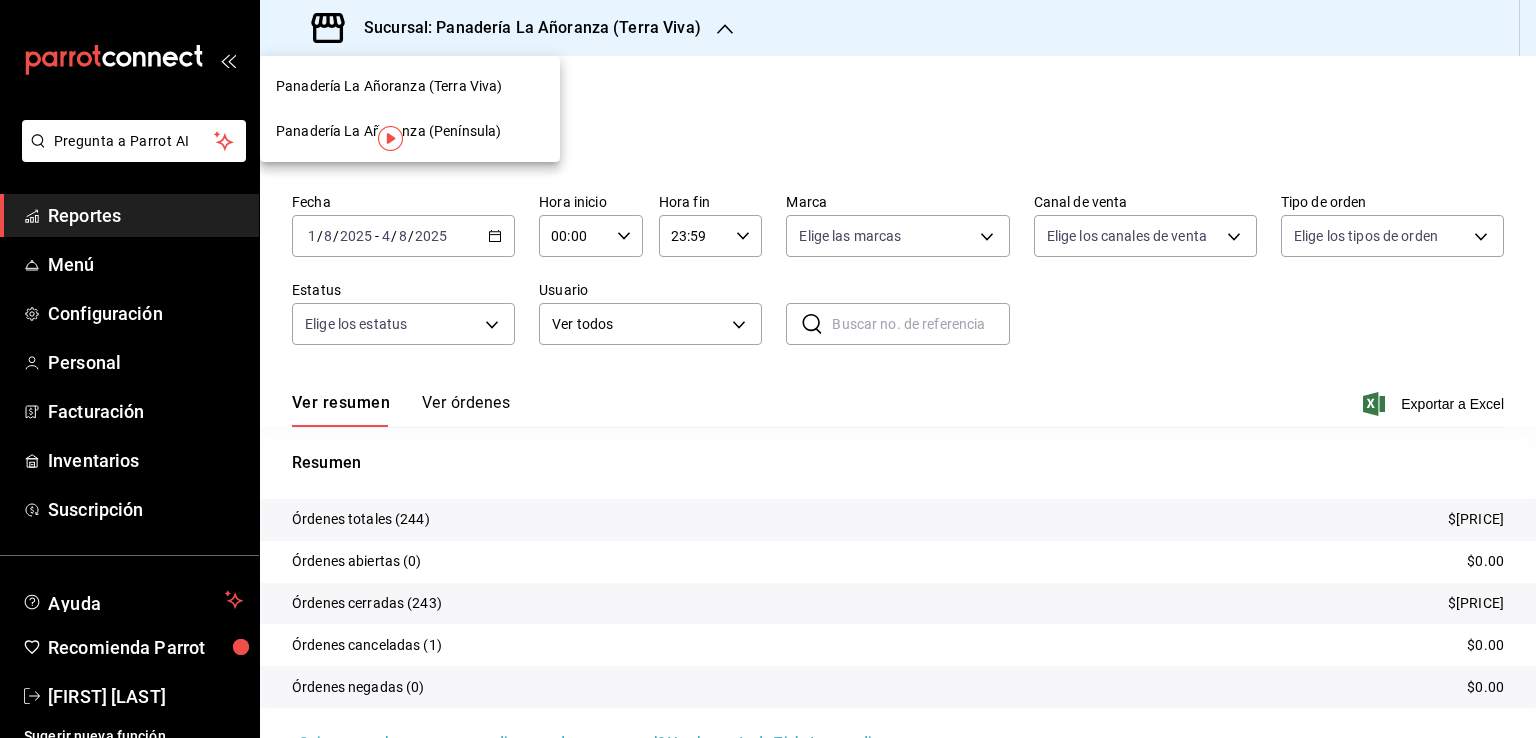 click on "Panadería La Añoranza (Península)" at bounding box center [388, 131] 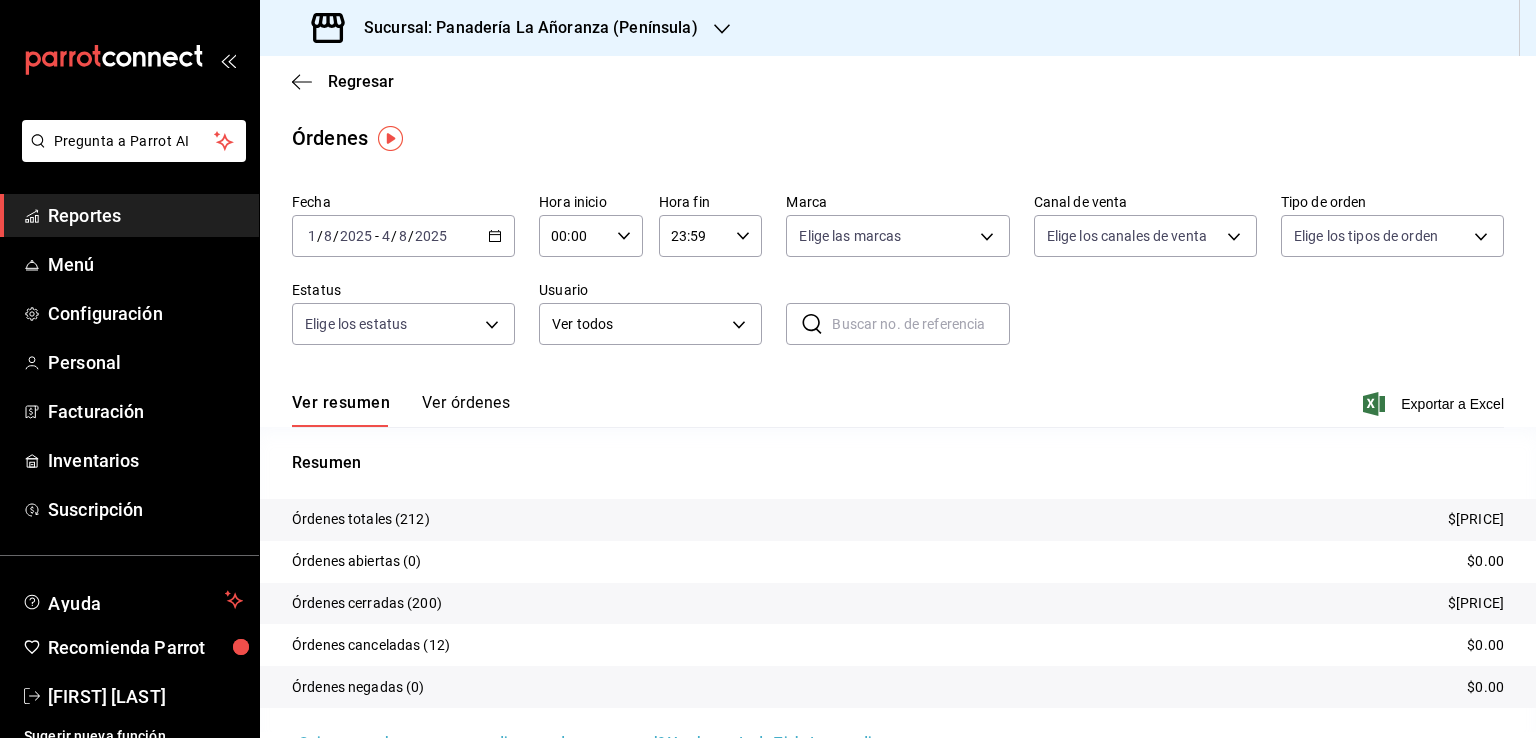 click on "Reportes" at bounding box center (145, 215) 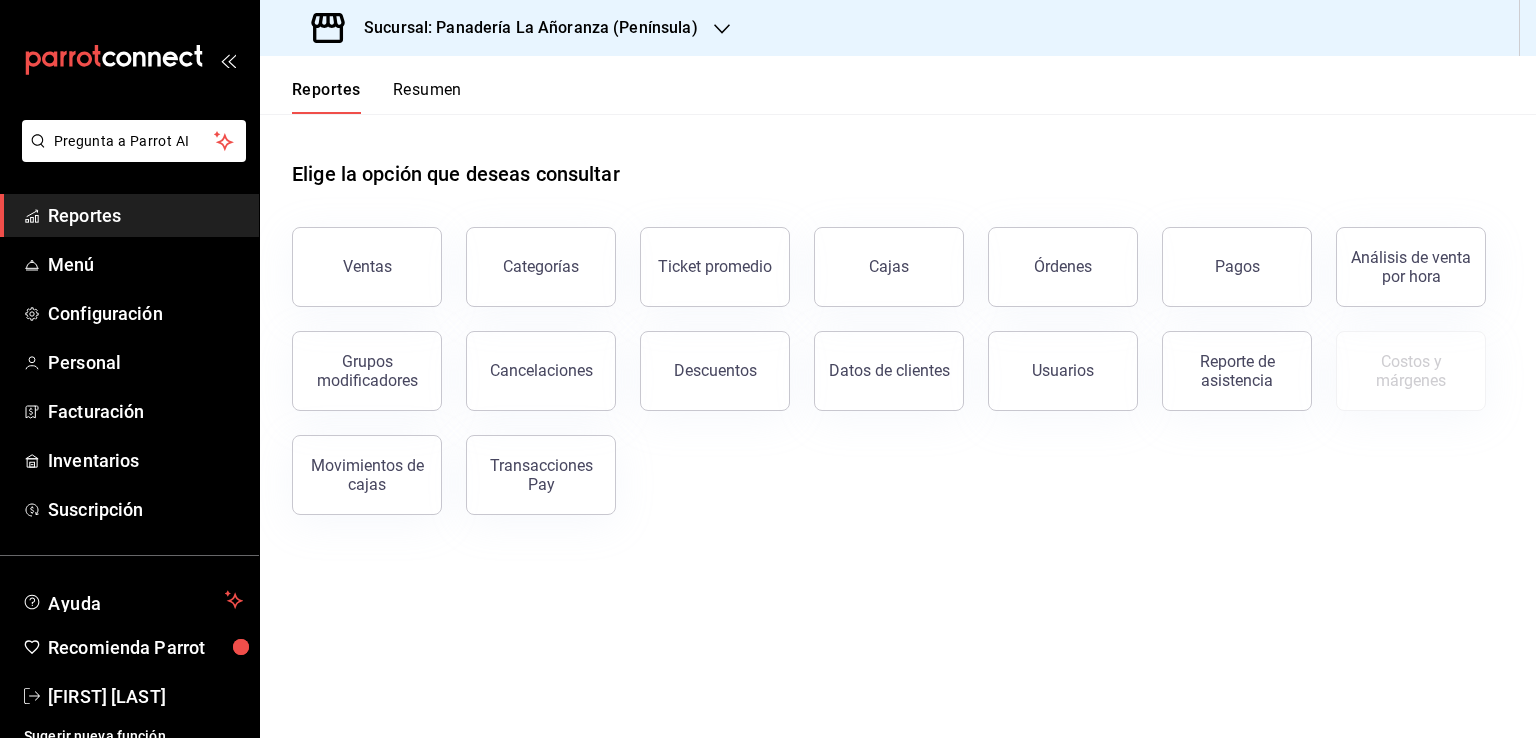 click on "Reportes" at bounding box center (145, 215) 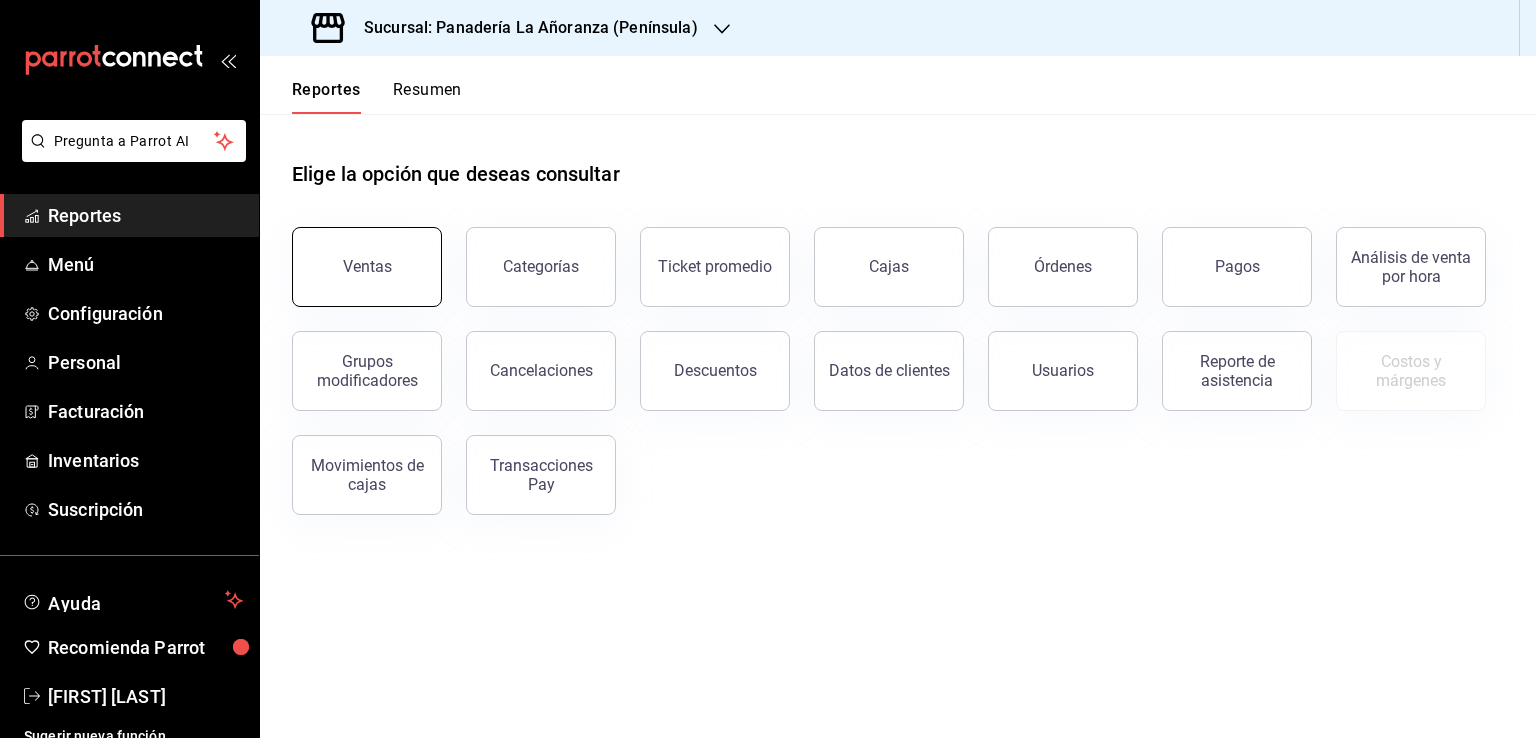click on "Ventas" at bounding box center [367, 266] 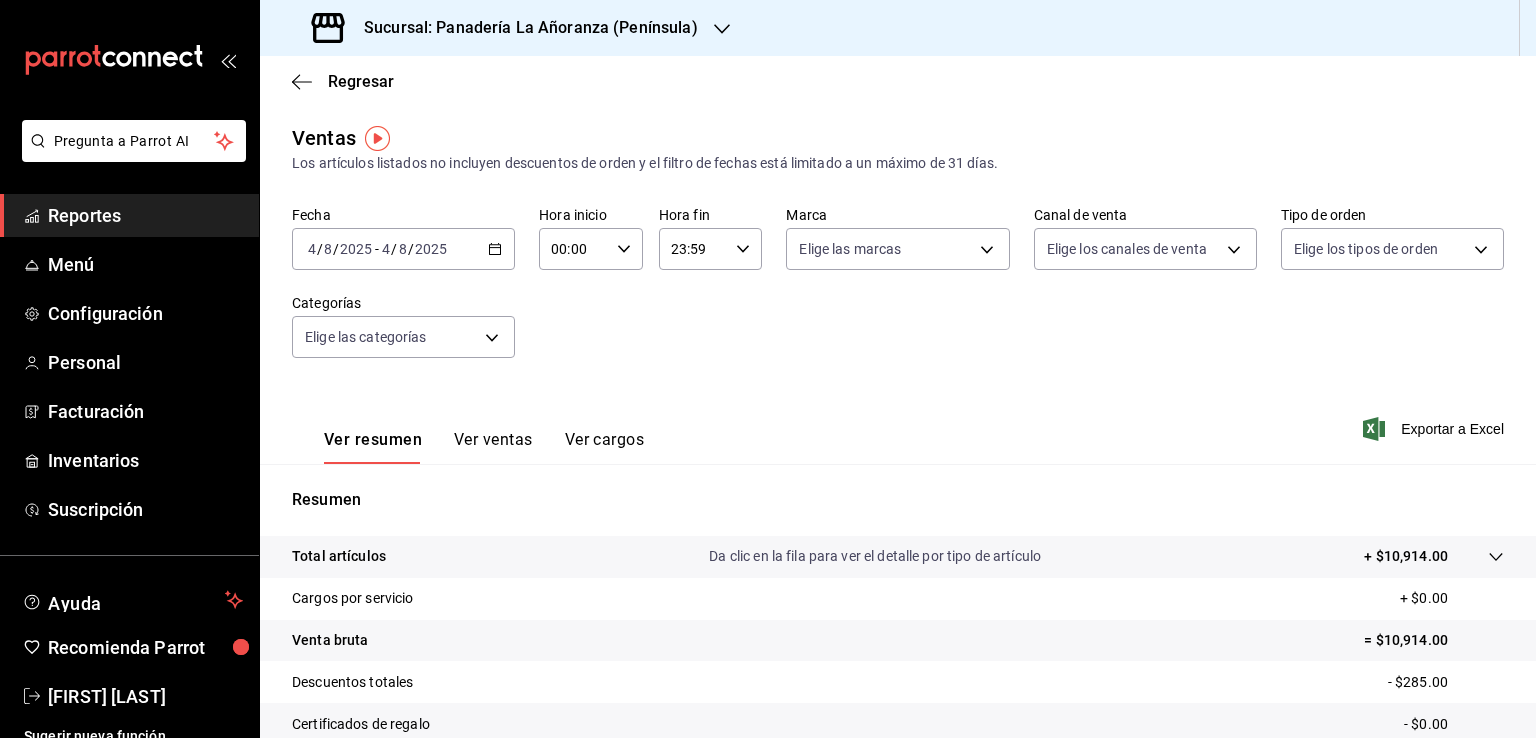 click on "2025-08-04 4 / 8 / 2025 - 2025-08-04 4 / 8 / 2025" at bounding box center (403, 249) 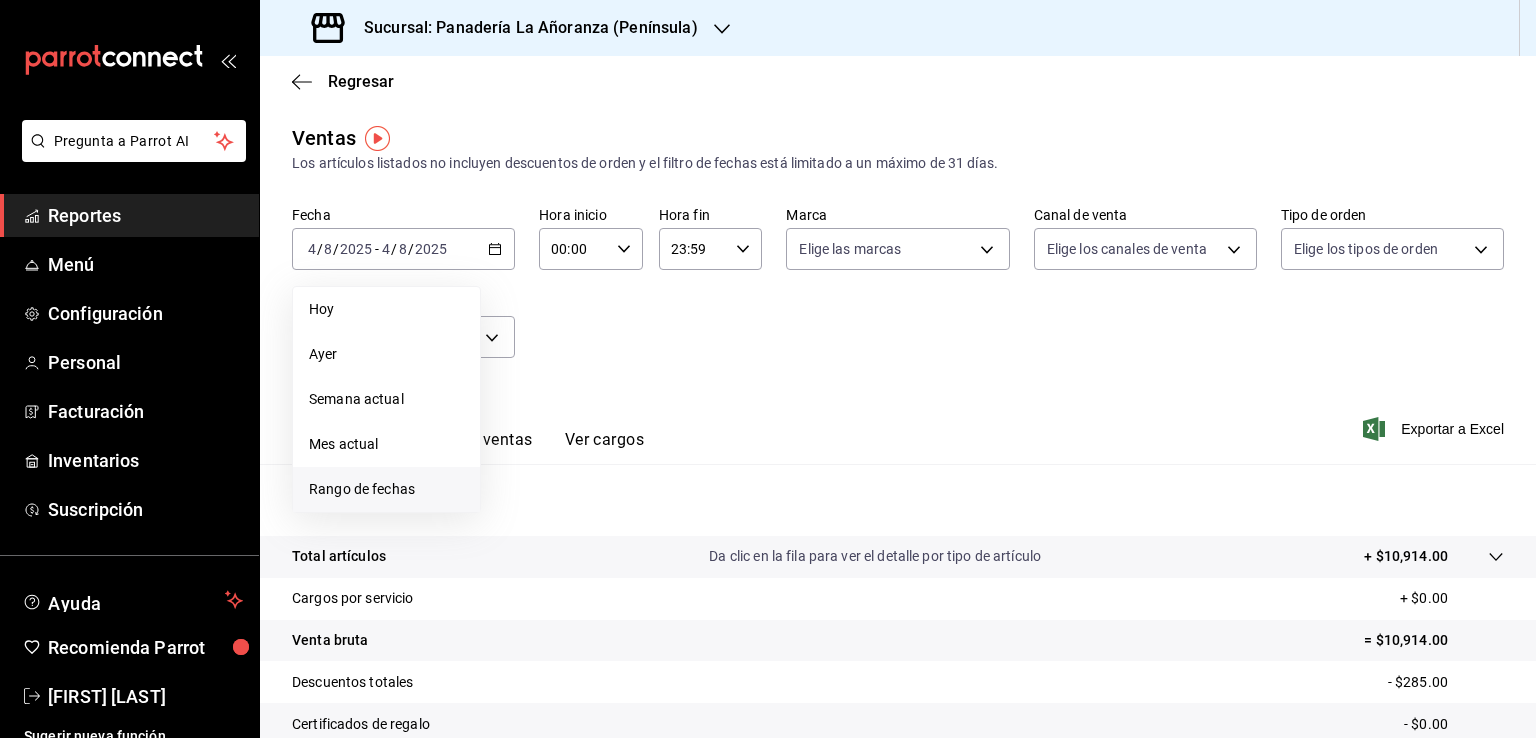 click on "Rango de fechas" at bounding box center [386, 489] 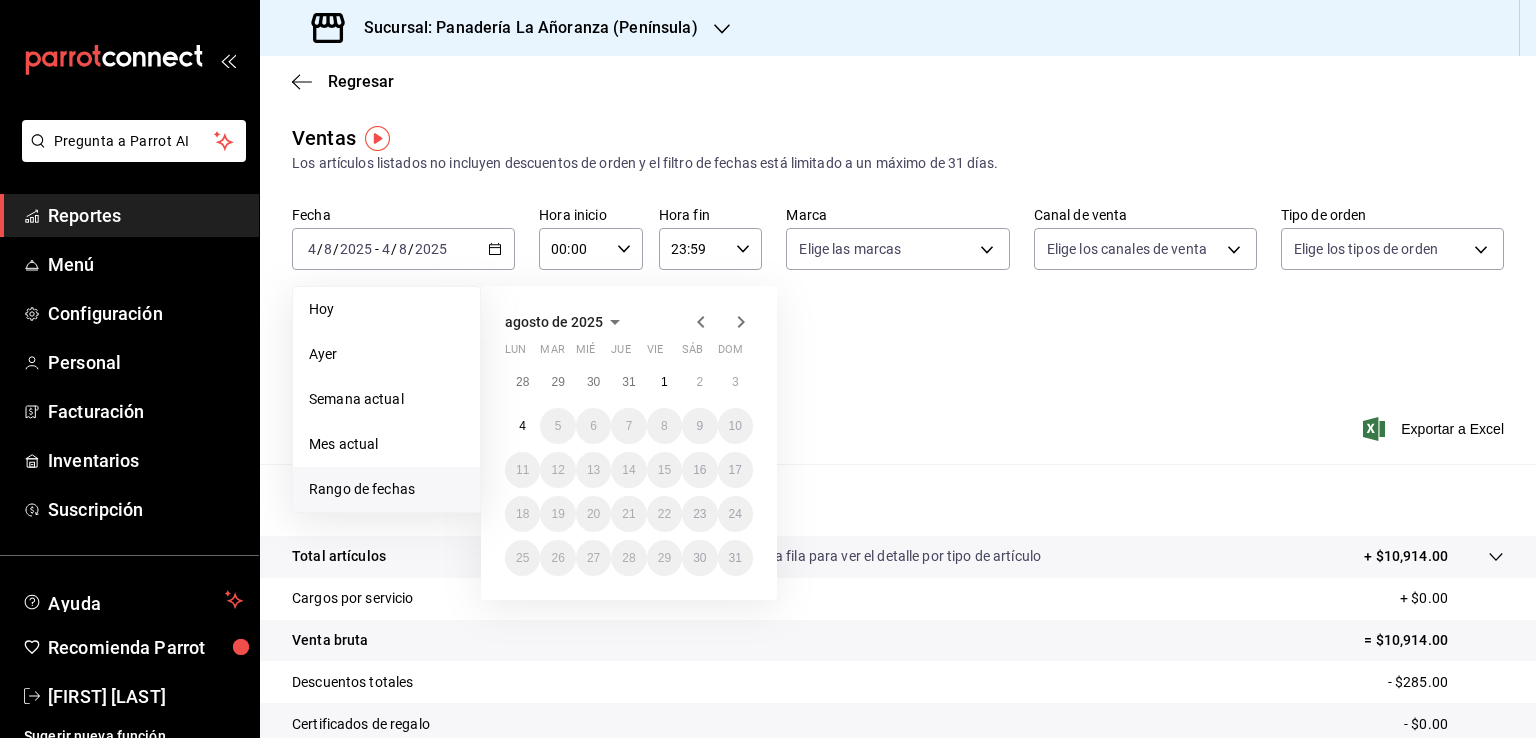 click on "agosto de 2025" at bounding box center (554, 322) 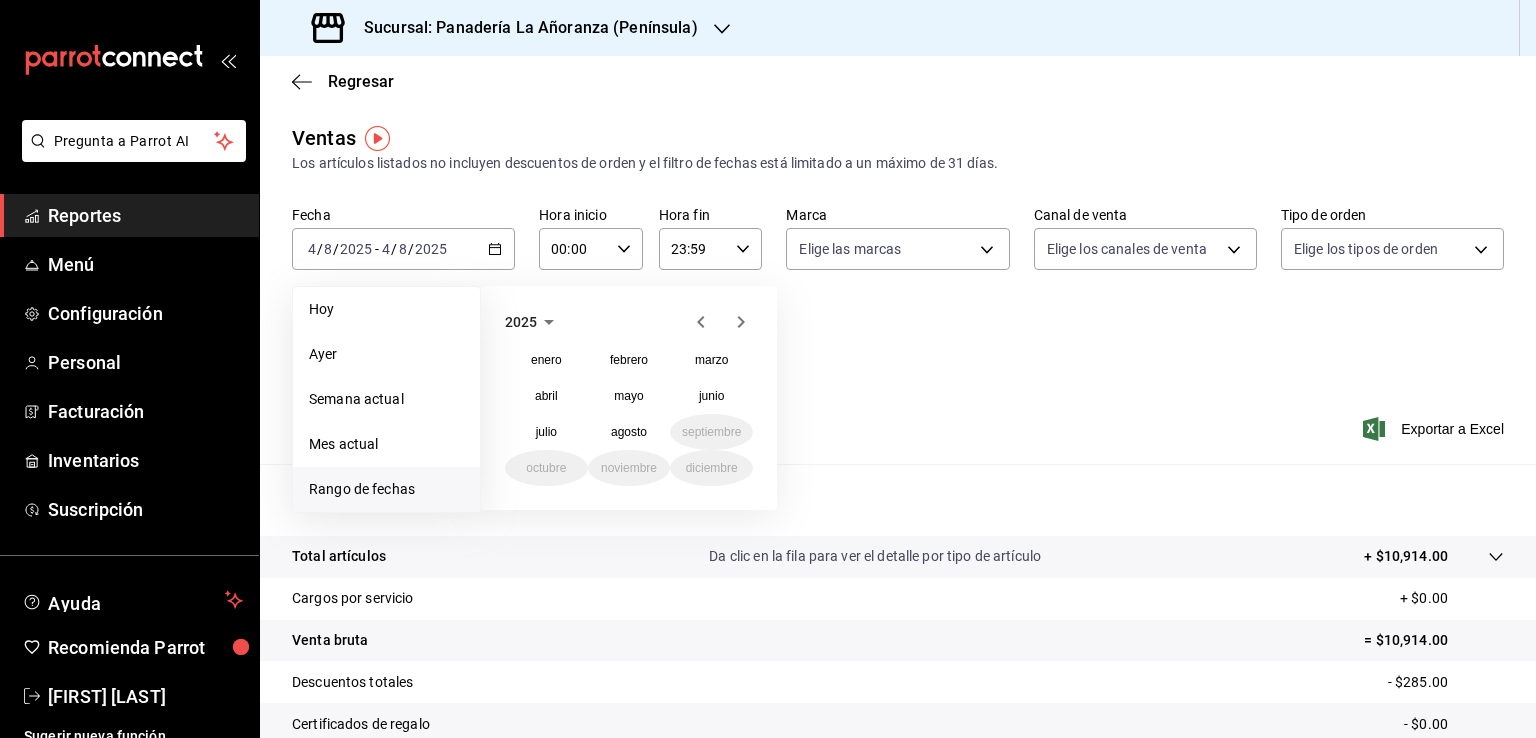 click 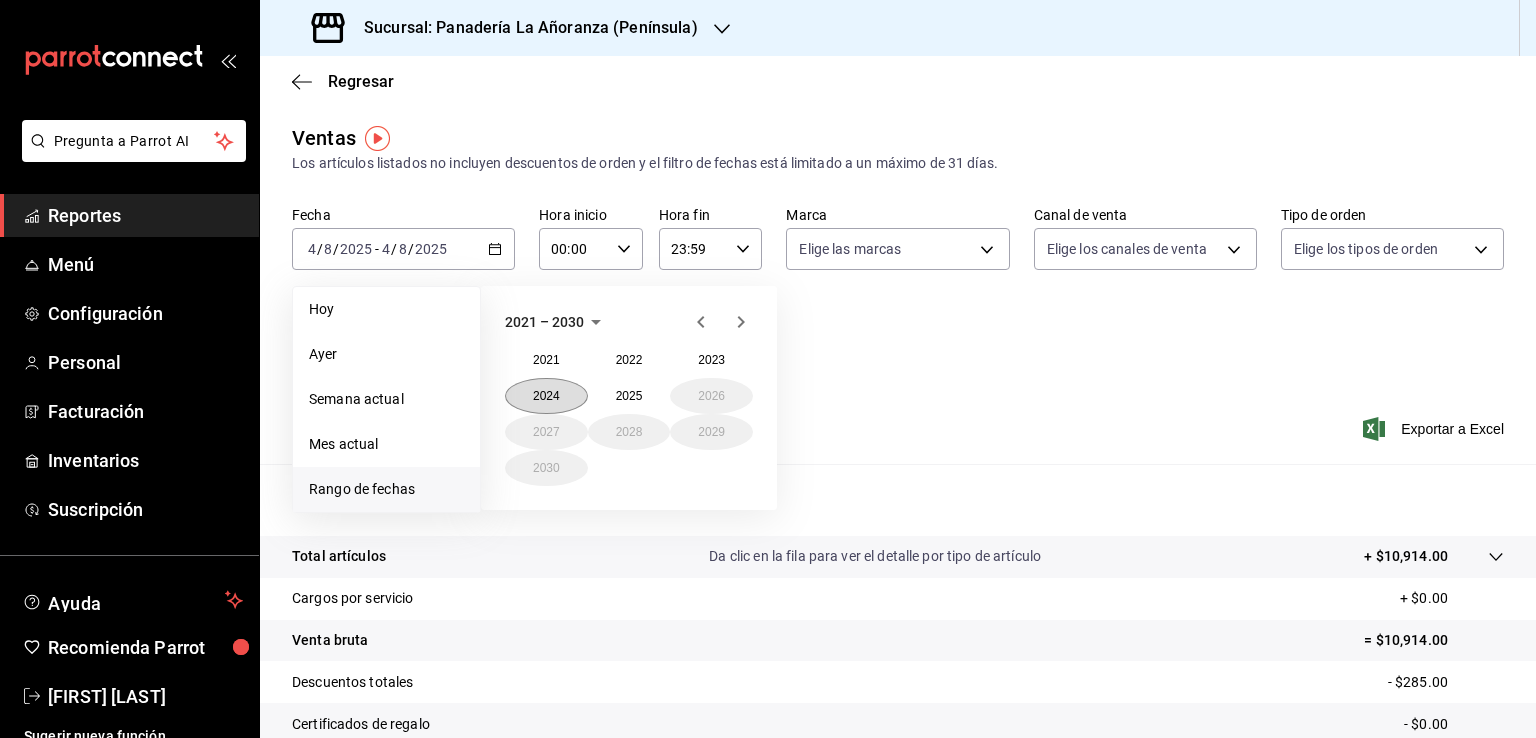 click on "2024" at bounding box center (546, 396) 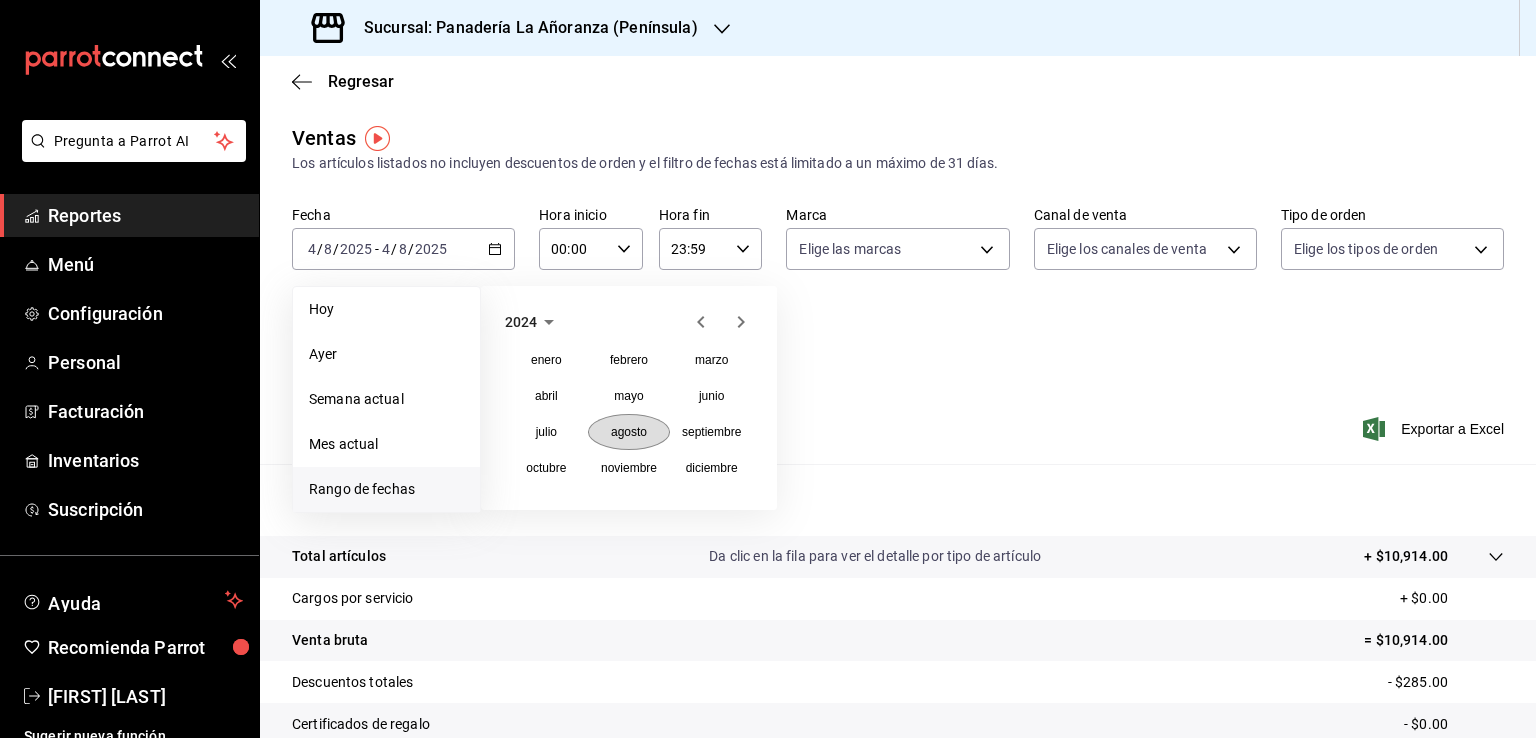 click on "agosto" at bounding box center [629, 432] 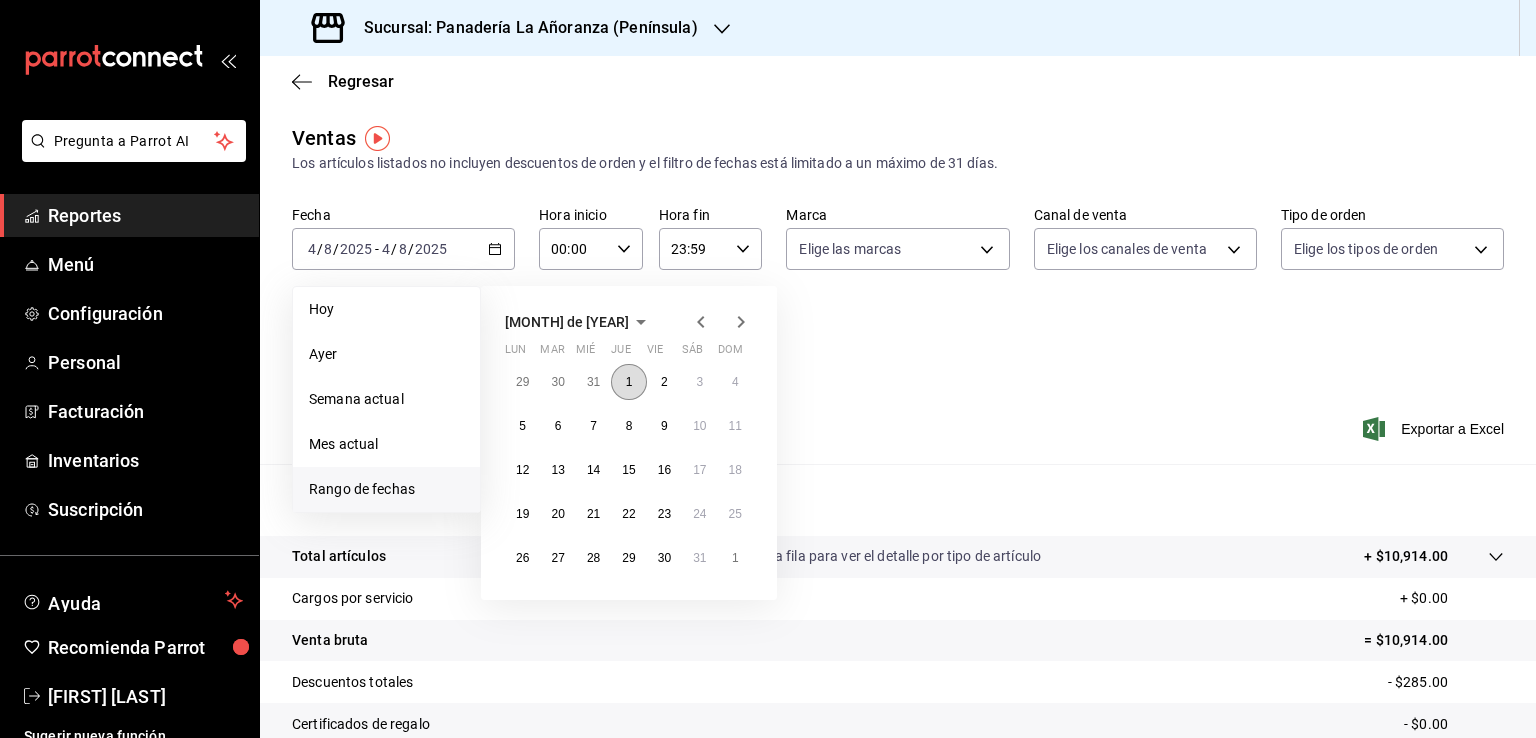 click on "1" at bounding box center (628, 382) 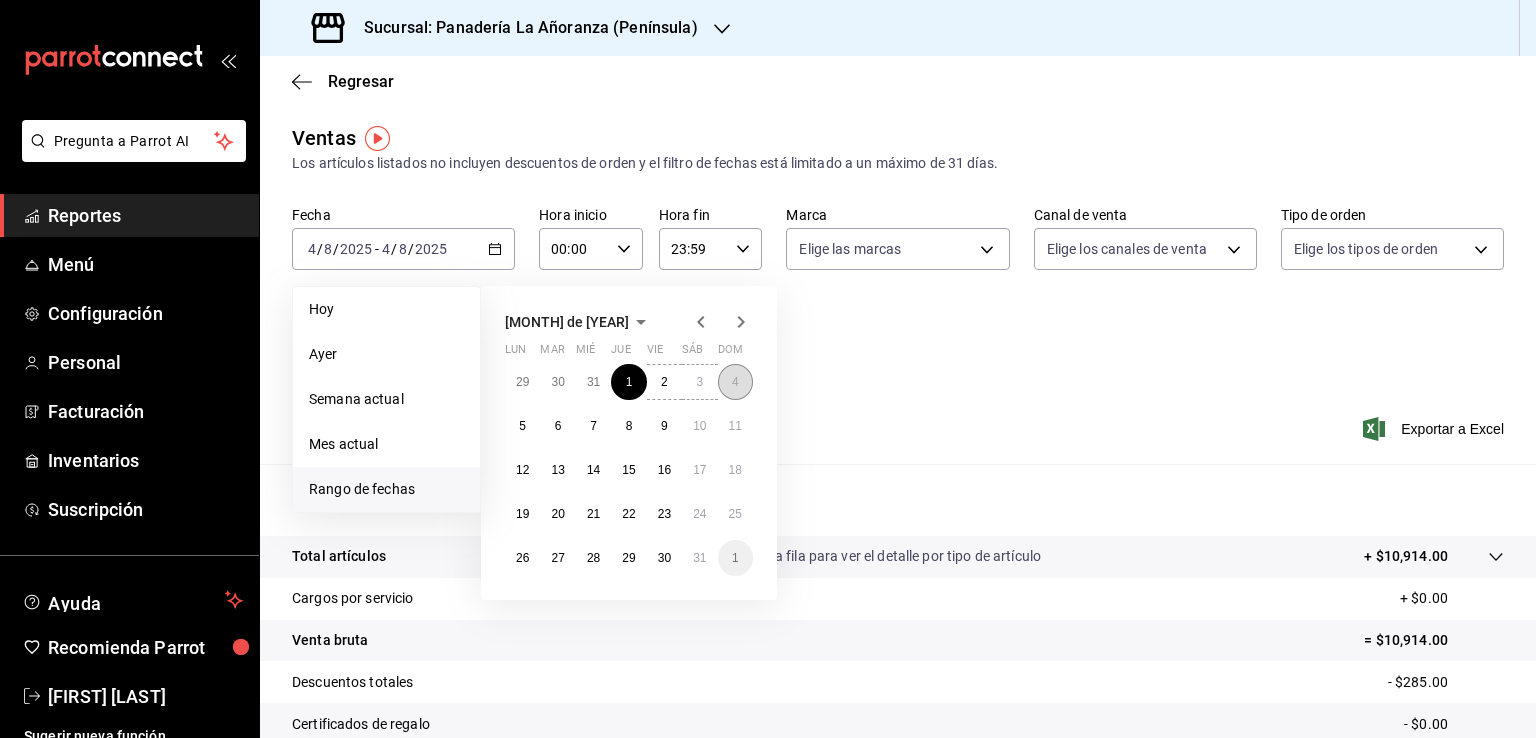 click on "4" at bounding box center (735, 382) 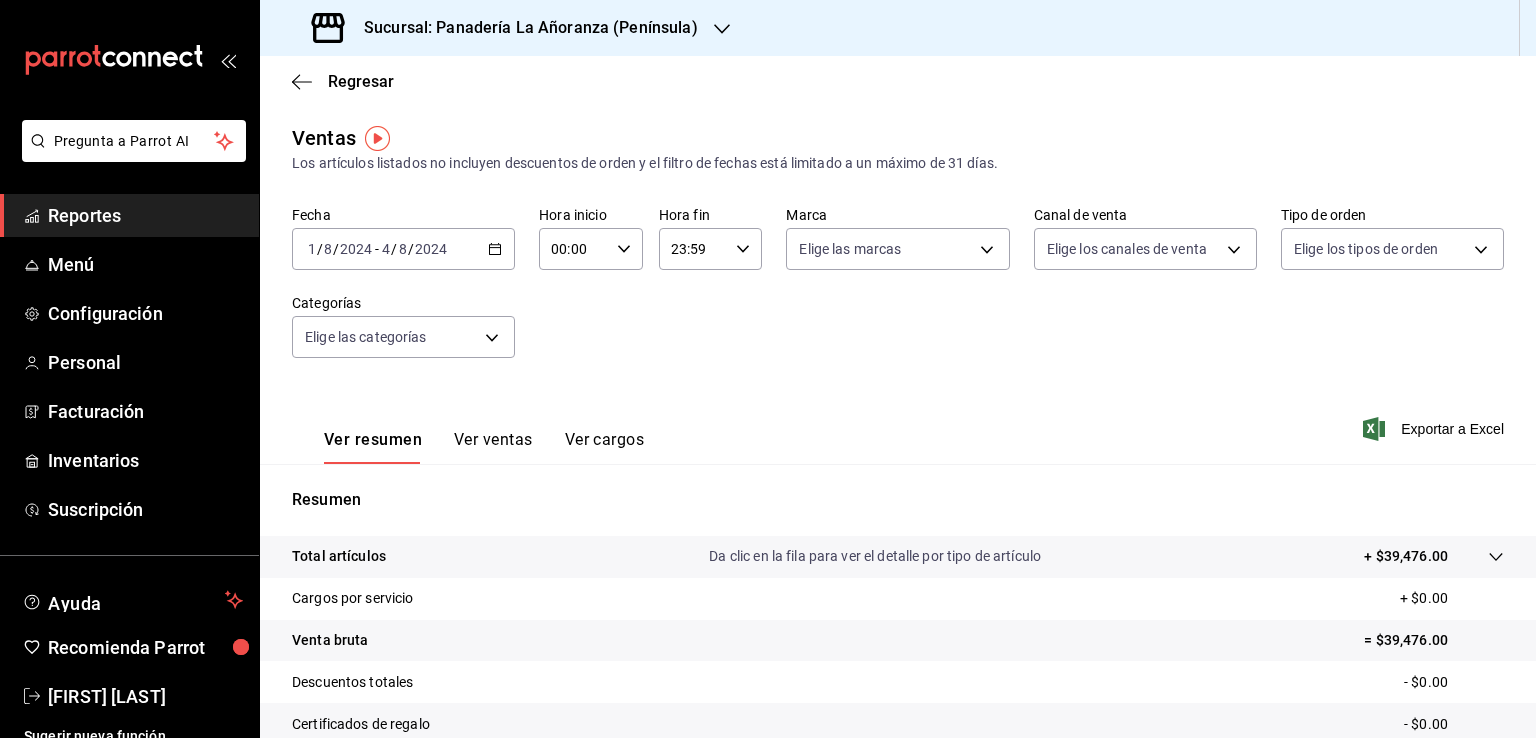 click on "Sucursal: Panadería La Añoranza (Península)" at bounding box center (523, 28) 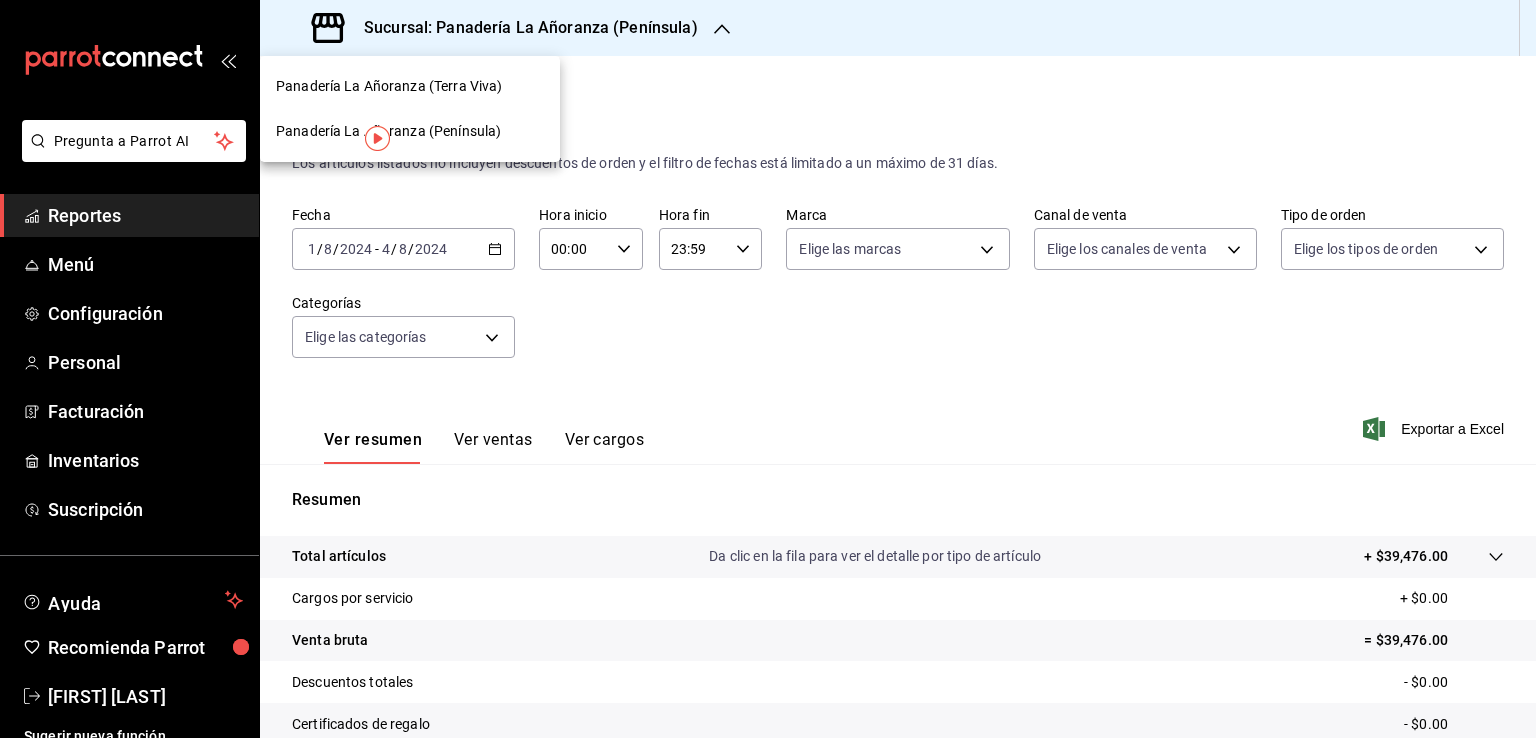 click on "Panadería La Añoranza (Terra Viva)" at bounding box center (389, 86) 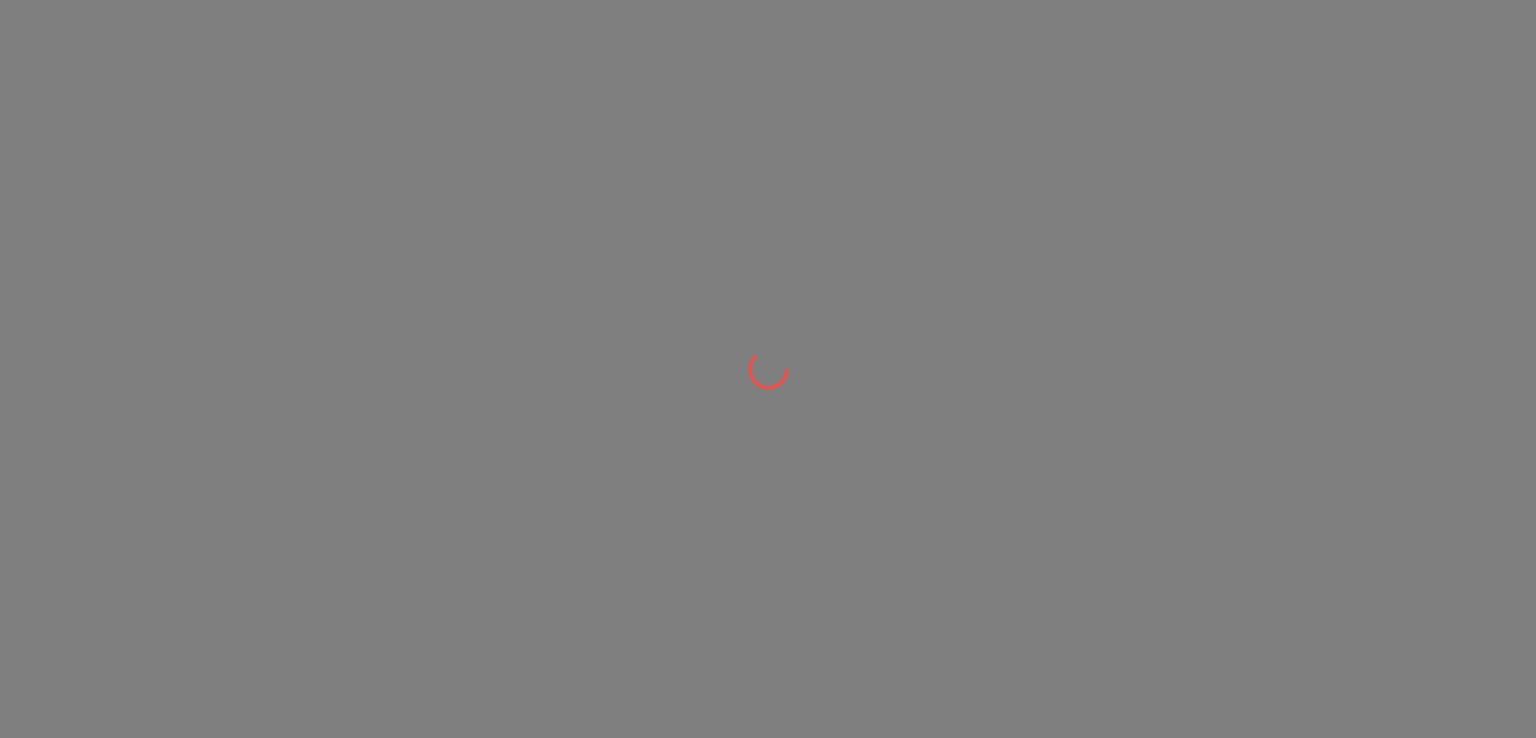 scroll, scrollTop: 0, scrollLeft: 0, axis: both 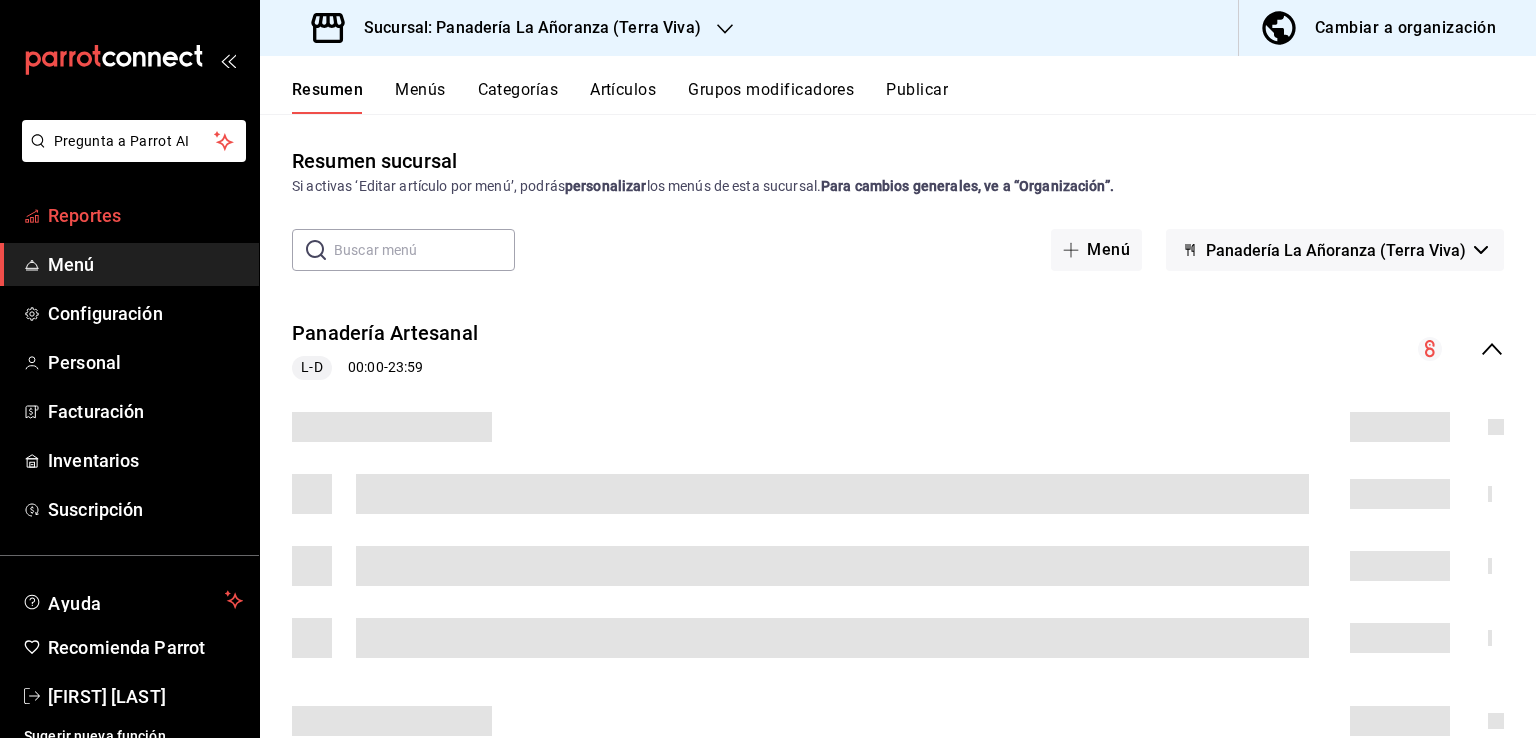 click on "Reportes" at bounding box center [145, 215] 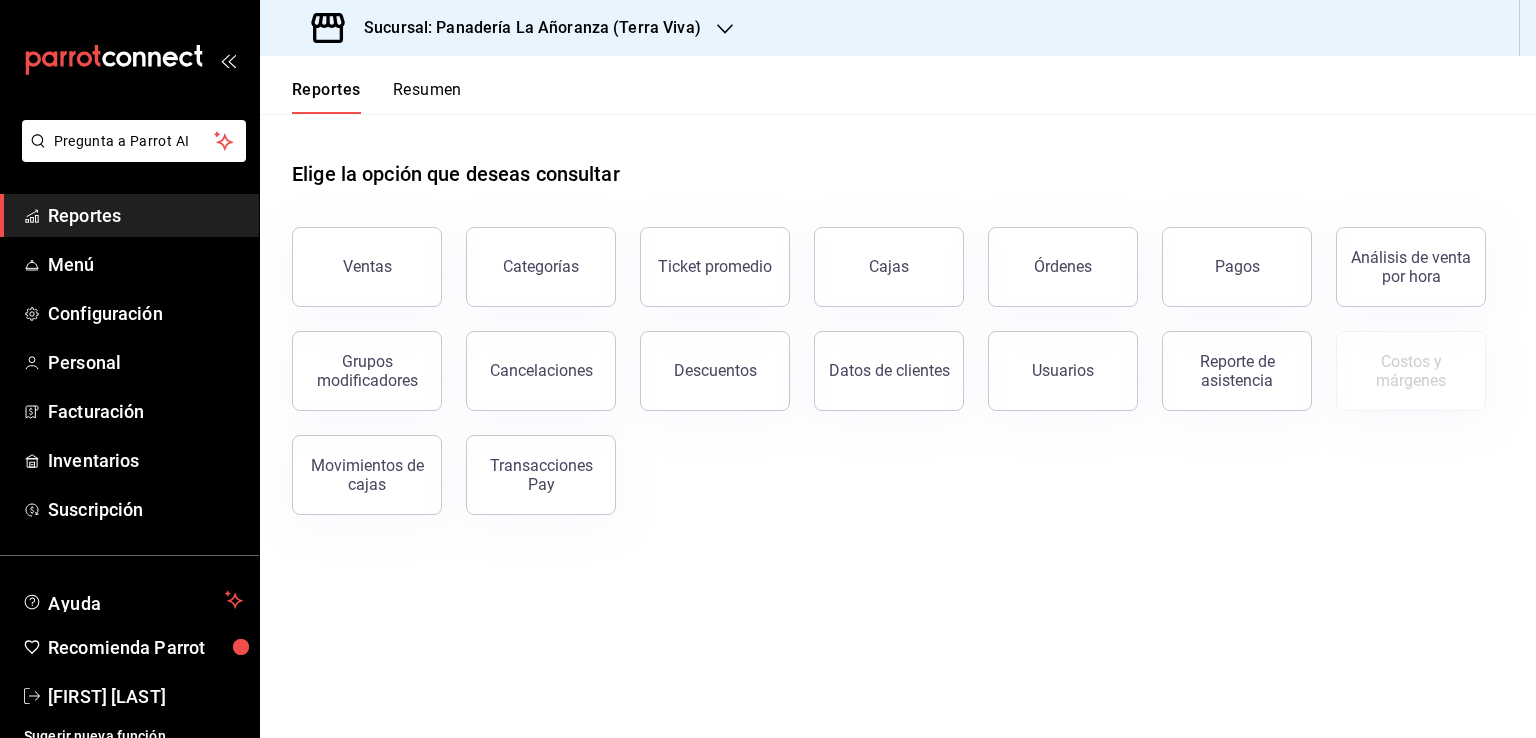 click on "Reportes" at bounding box center (145, 215) 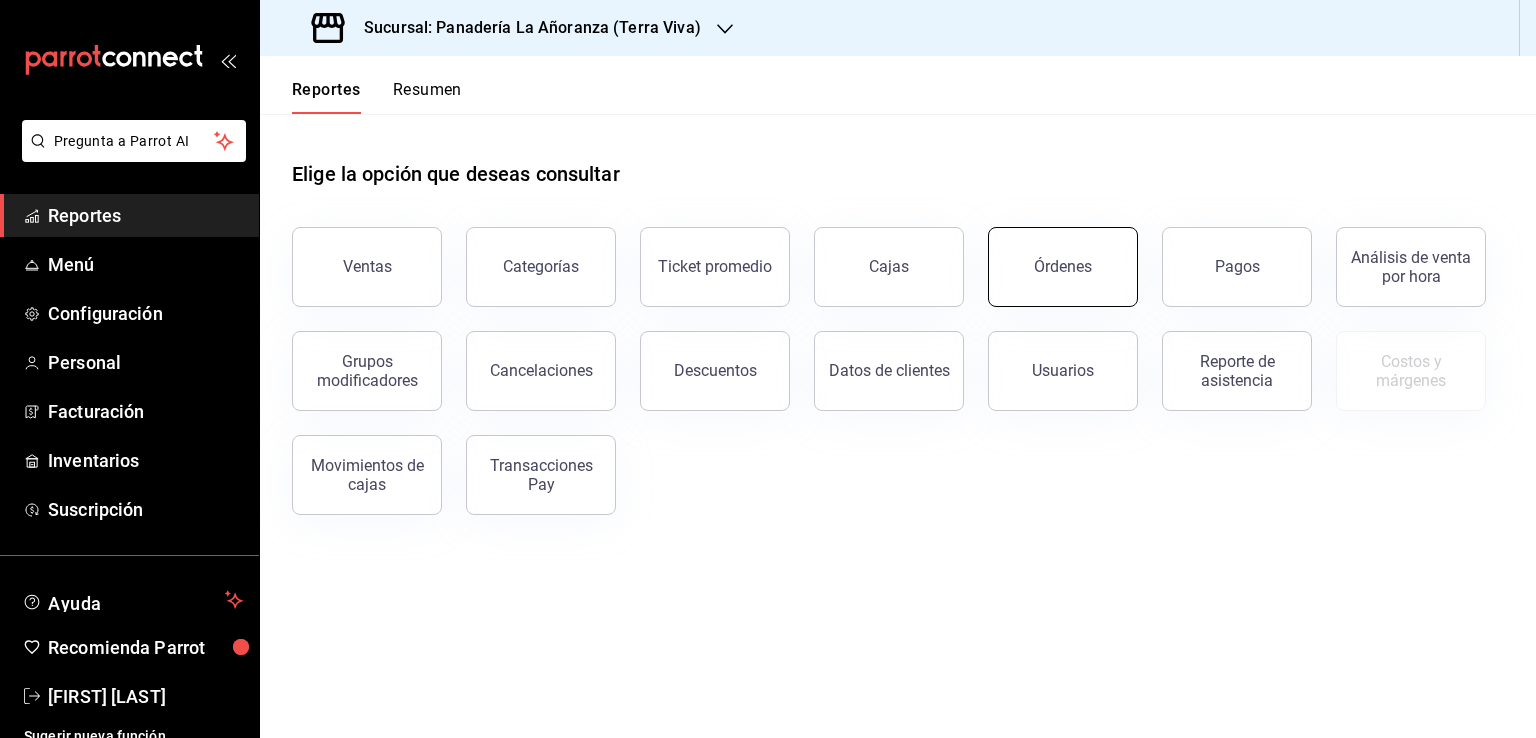 click on "Órdenes" at bounding box center [1063, 266] 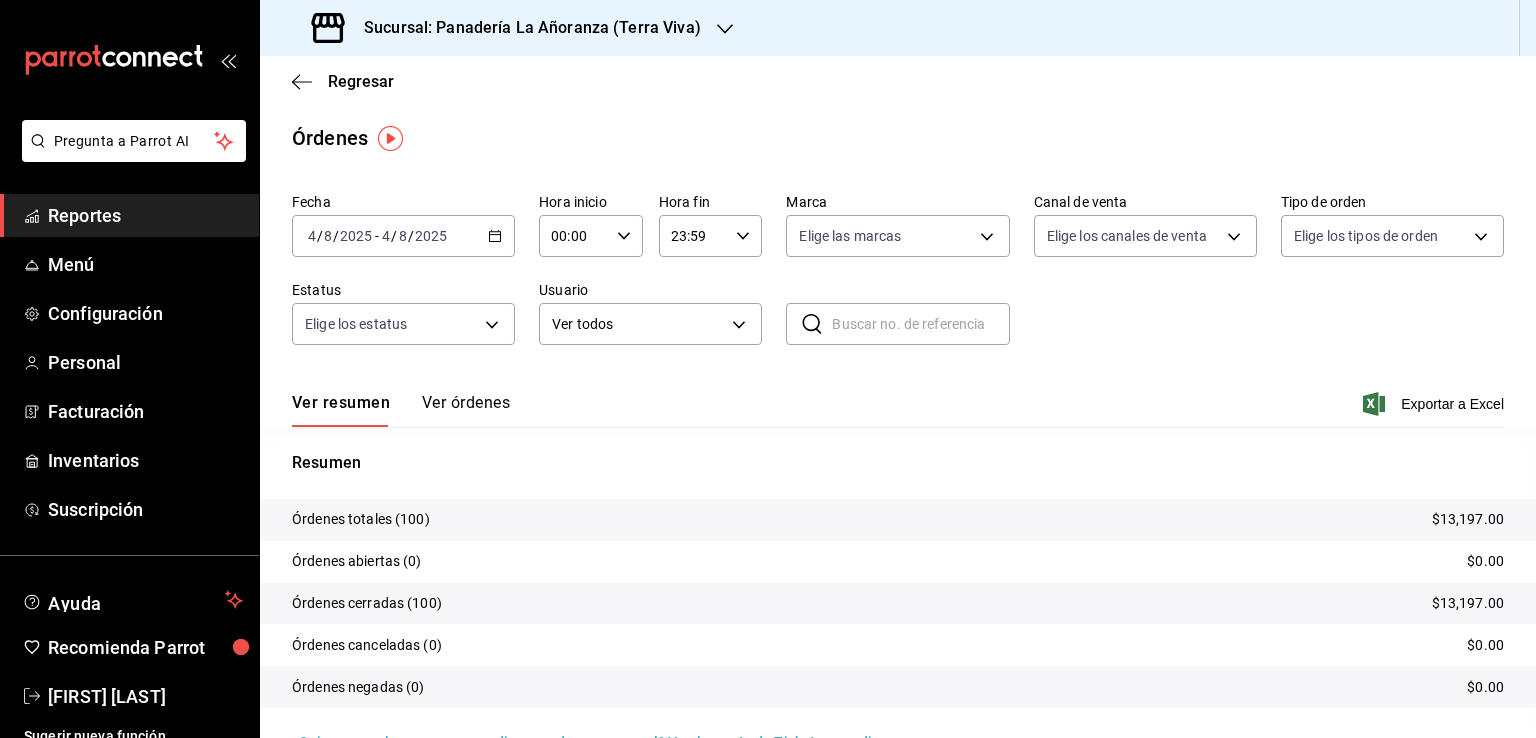 click 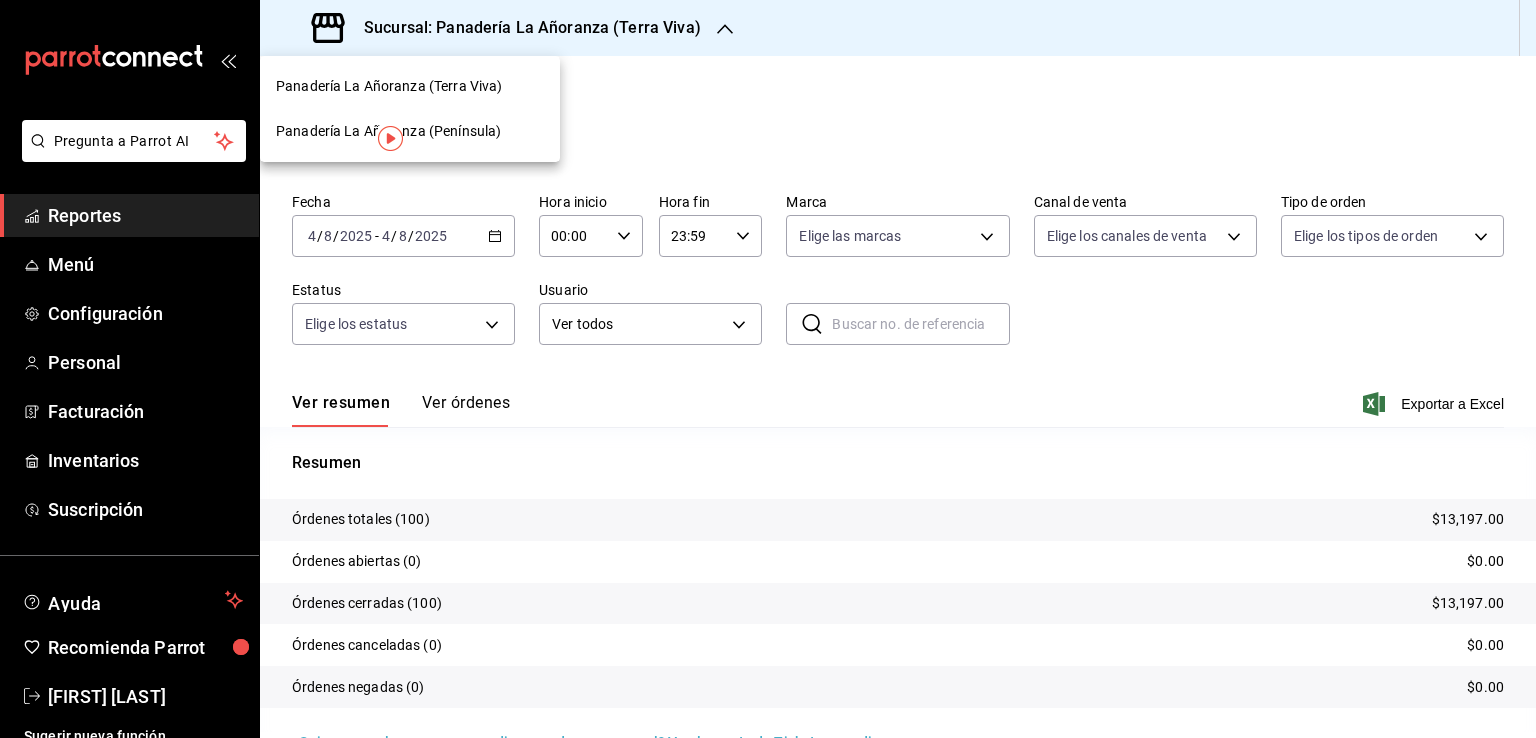 click on "Panadería La Añoranza (Península)" at bounding box center [388, 131] 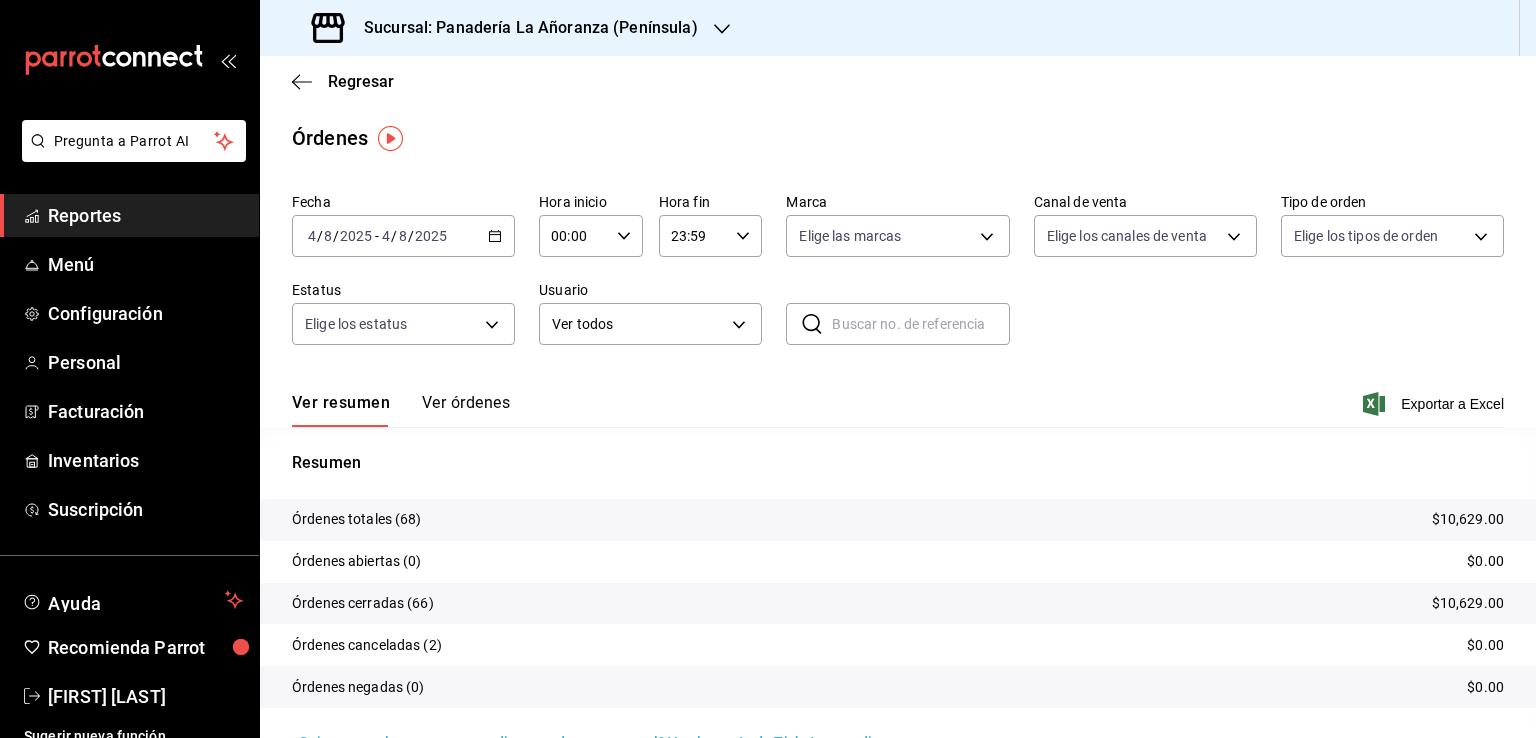click on "Reportes" at bounding box center (145, 215) 